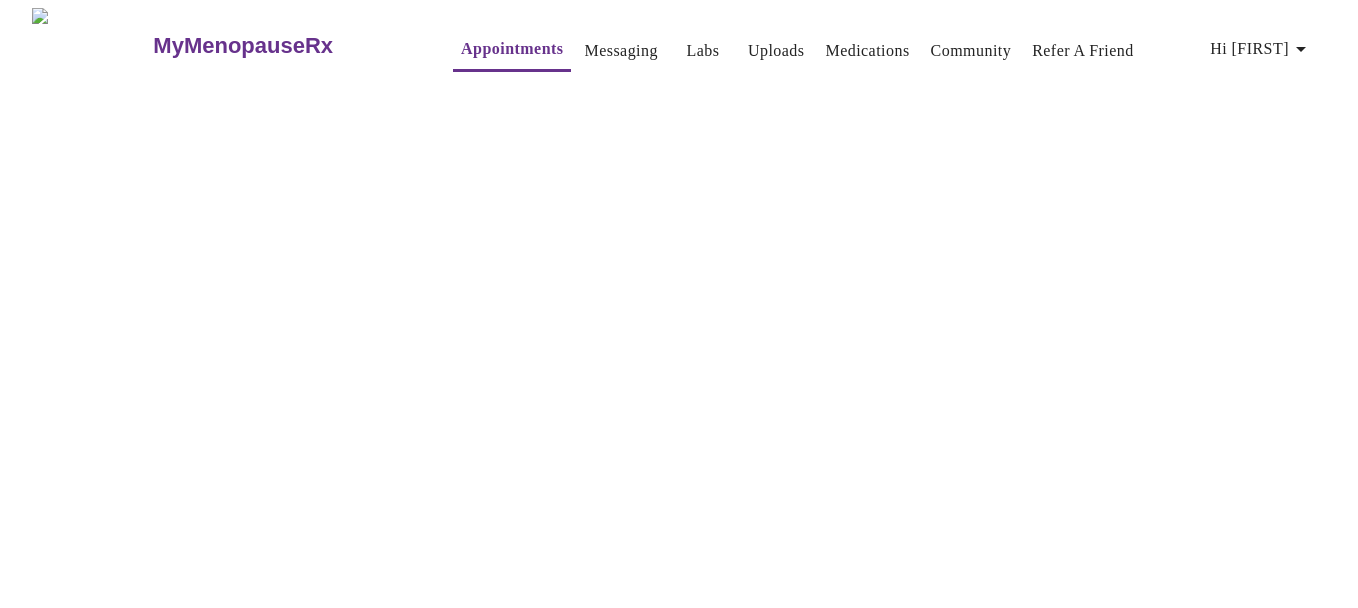 scroll, scrollTop: 0, scrollLeft: 0, axis: both 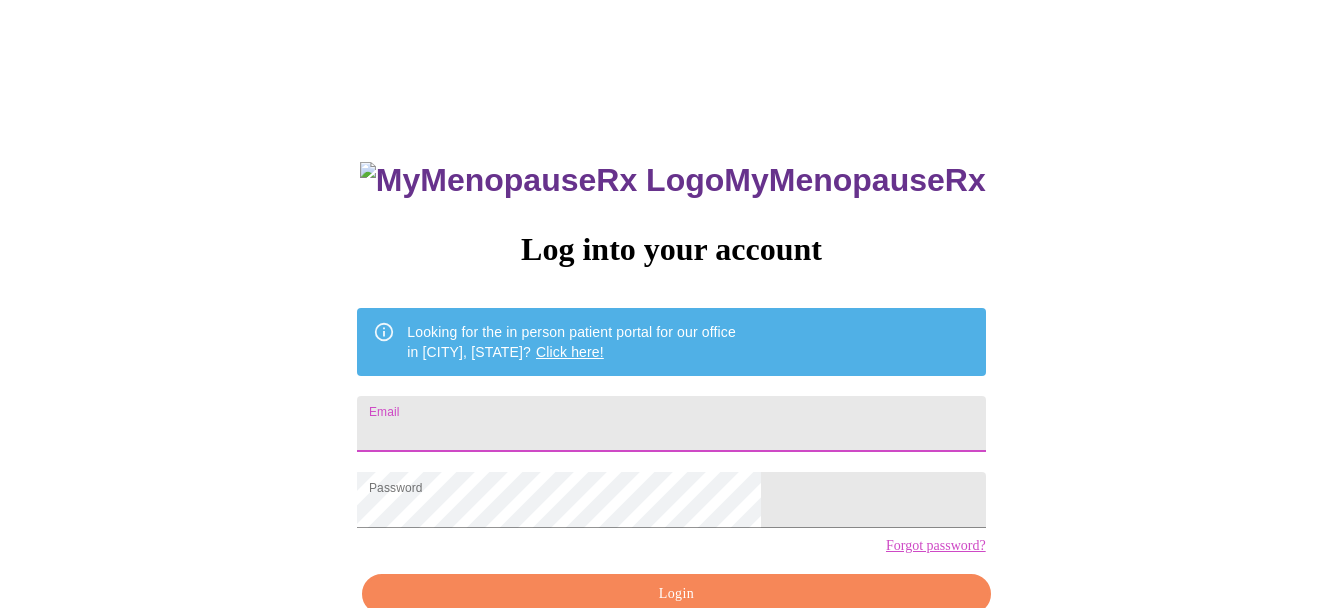 click on "Email" at bounding box center (671, 424) 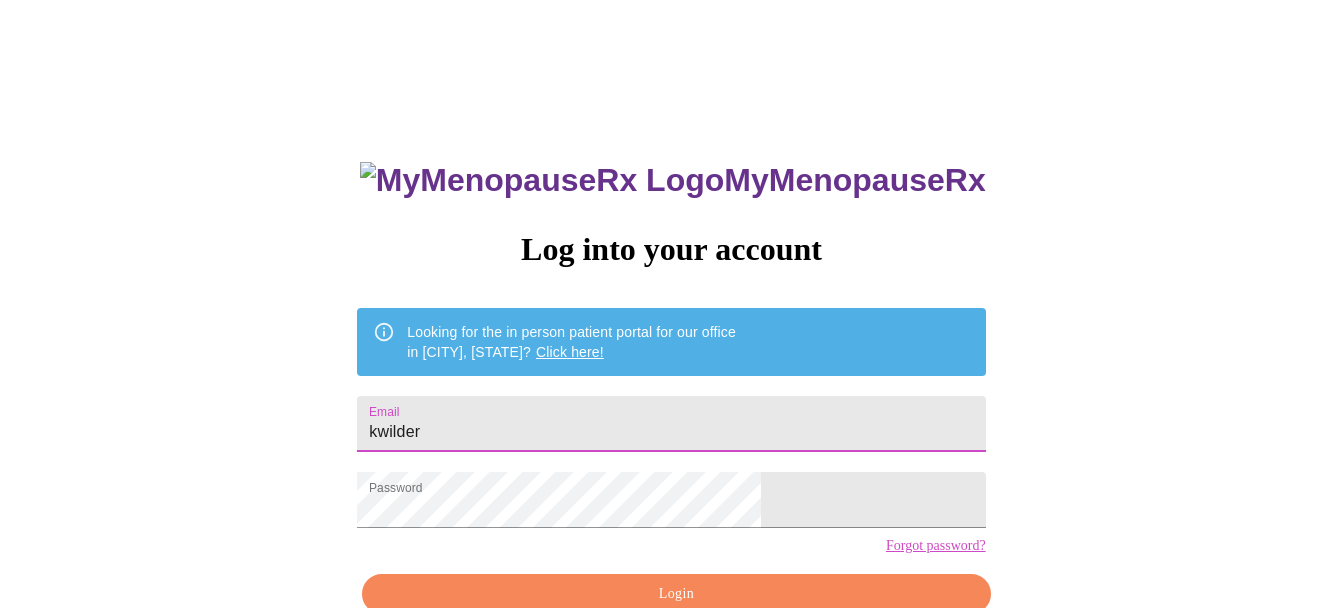 type on "[EMAIL]" 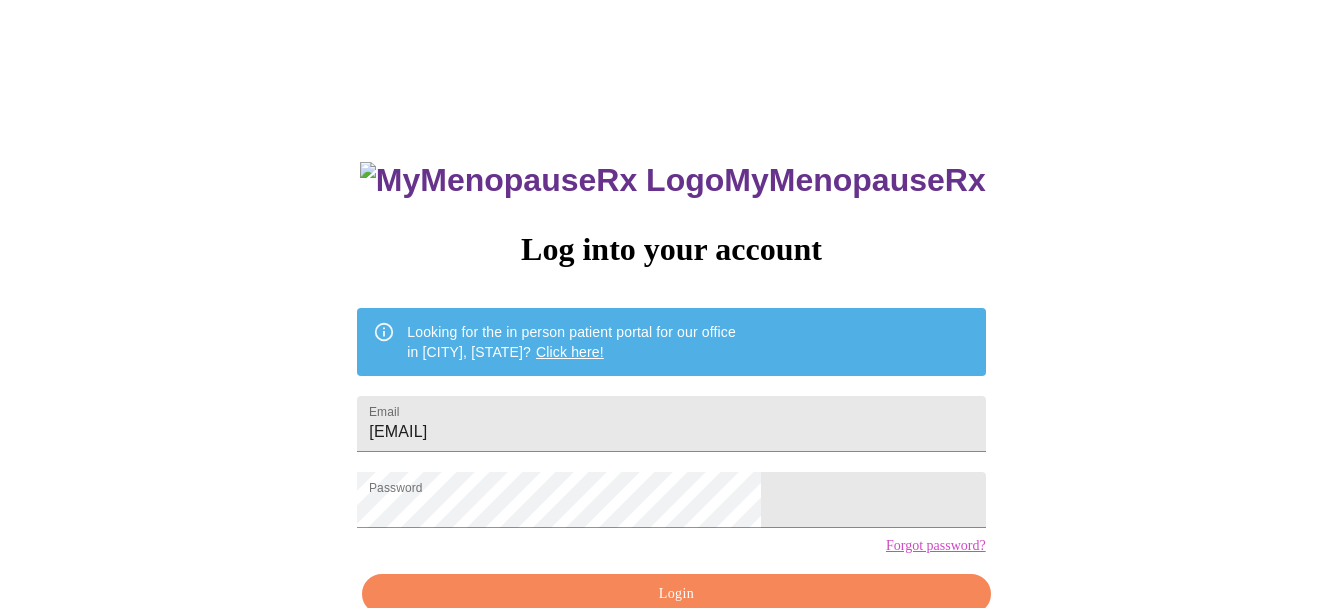 click on "MyMenopauseRx Log into your account Looking for the in person patient portal for our office   in [CITY], [STATE]? Click here! Email [EMAIL] Password Forgot password? Login Don't have an account?" at bounding box center [671, 373] 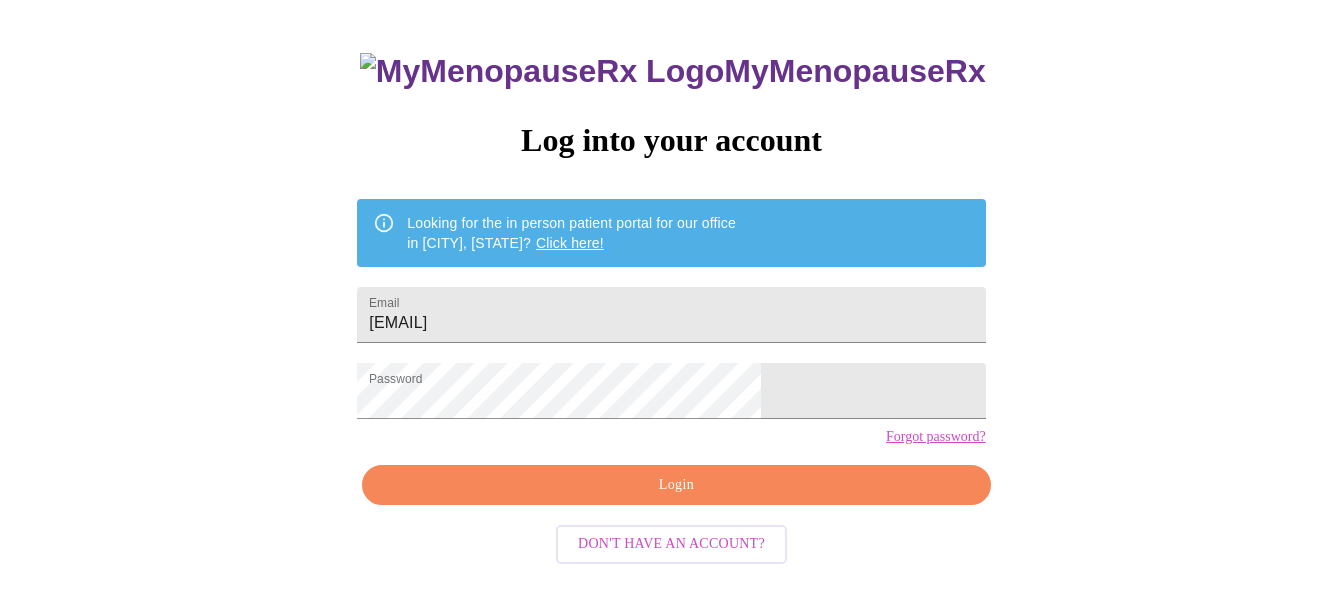 scroll, scrollTop: 110, scrollLeft: 0, axis: vertical 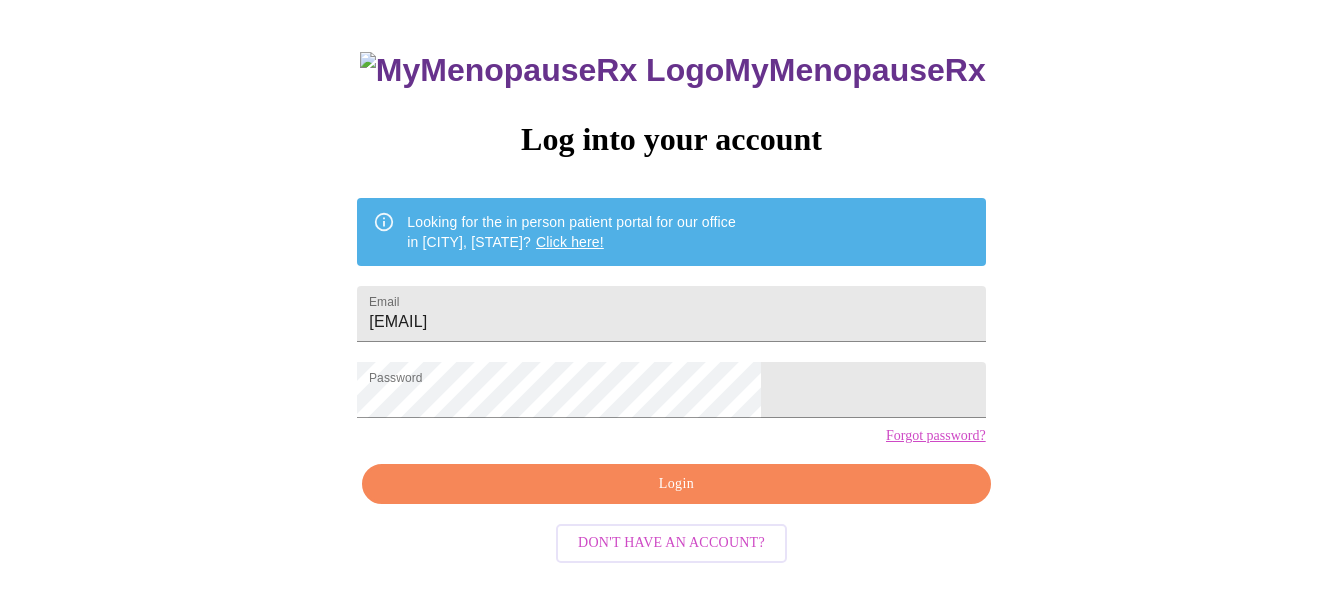 click on "Login" at bounding box center [676, 484] 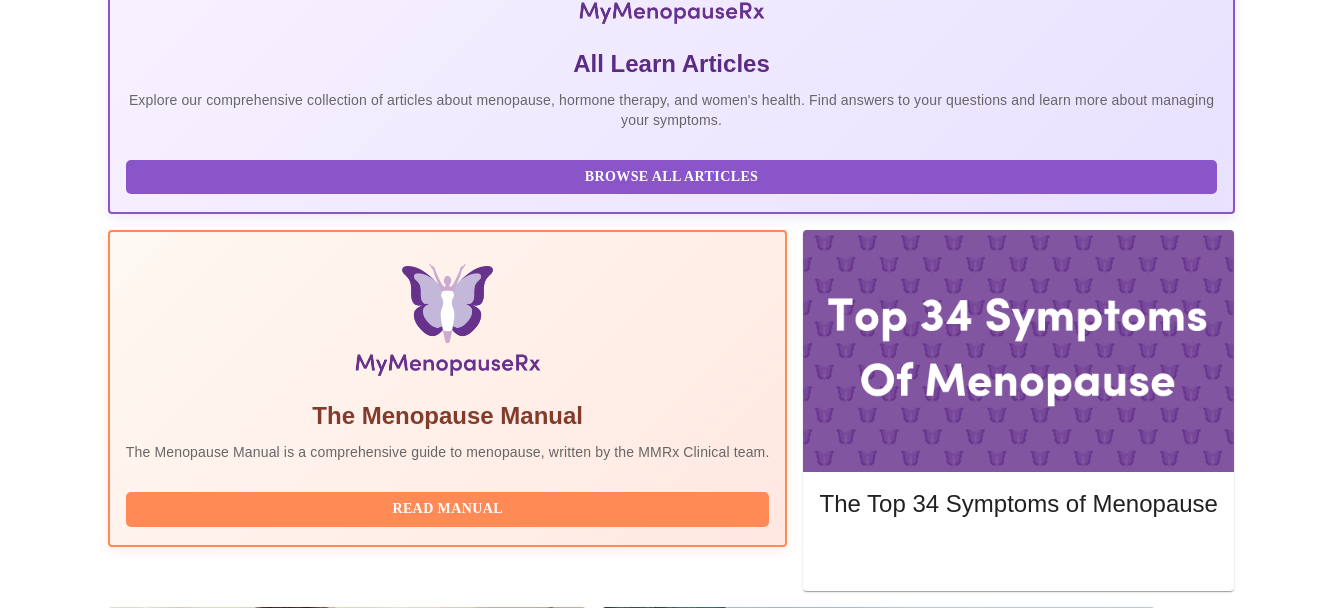 scroll, scrollTop: 510, scrollLeft: 0, axis: vertical 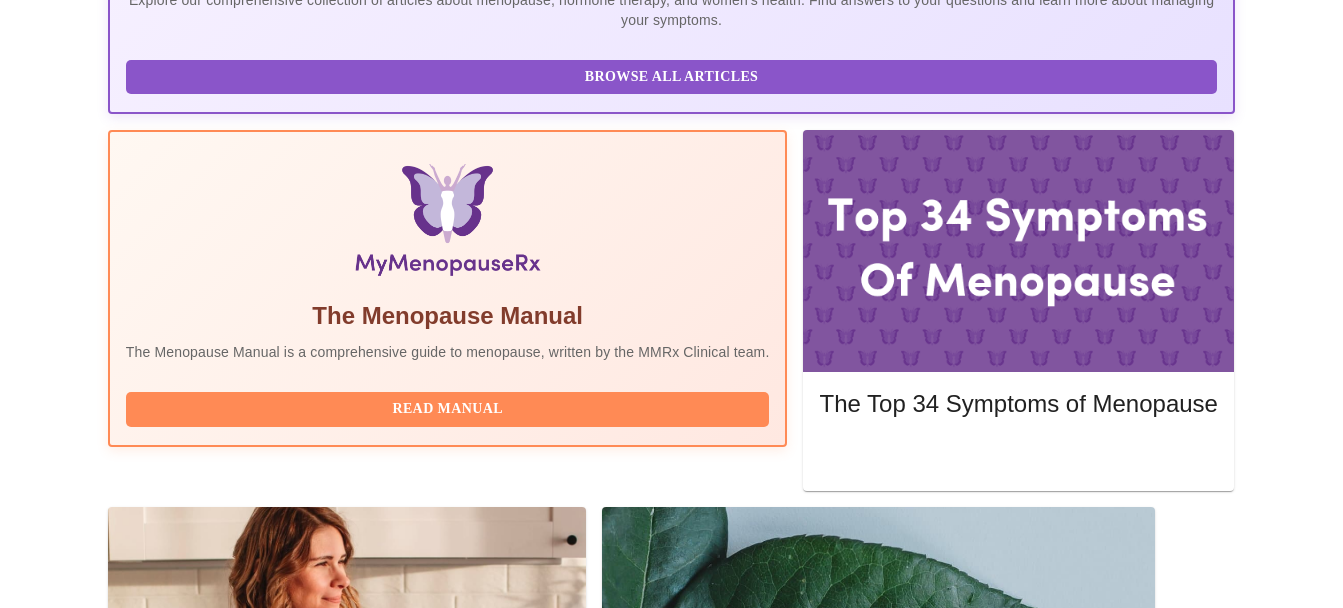 click on "Complete Pre-Assessment" at bounding box center (1099, 1713) 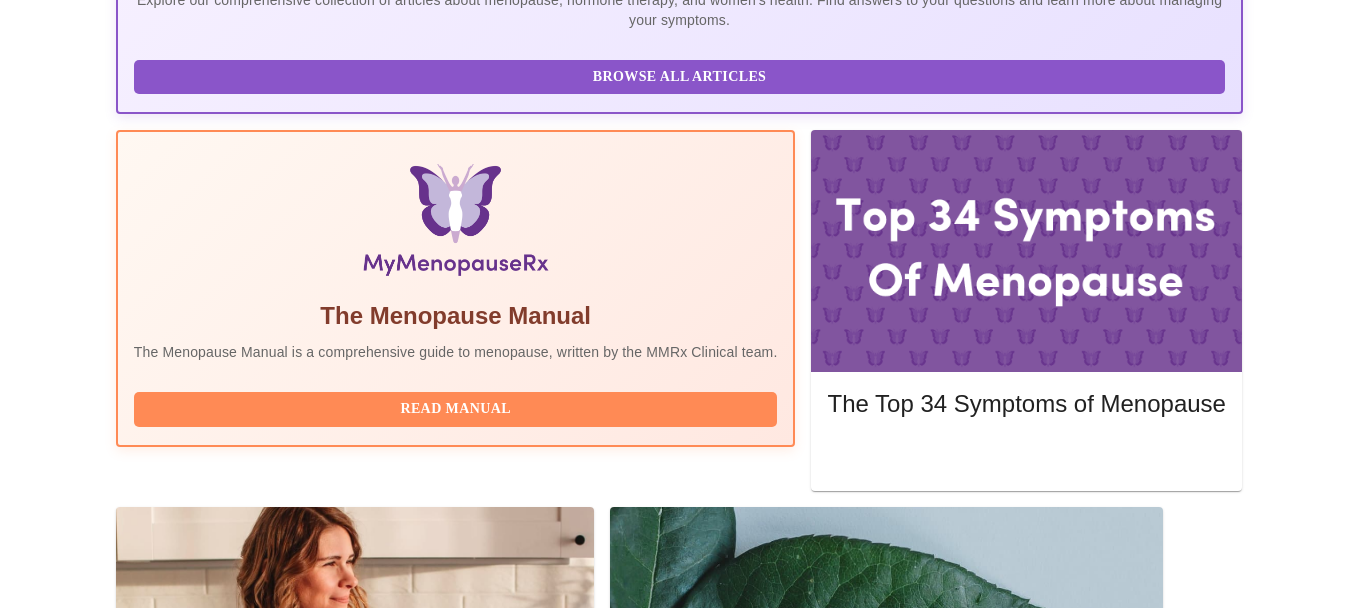 scroll, scrollTop: 0, scrollLeft: 0, axis: both 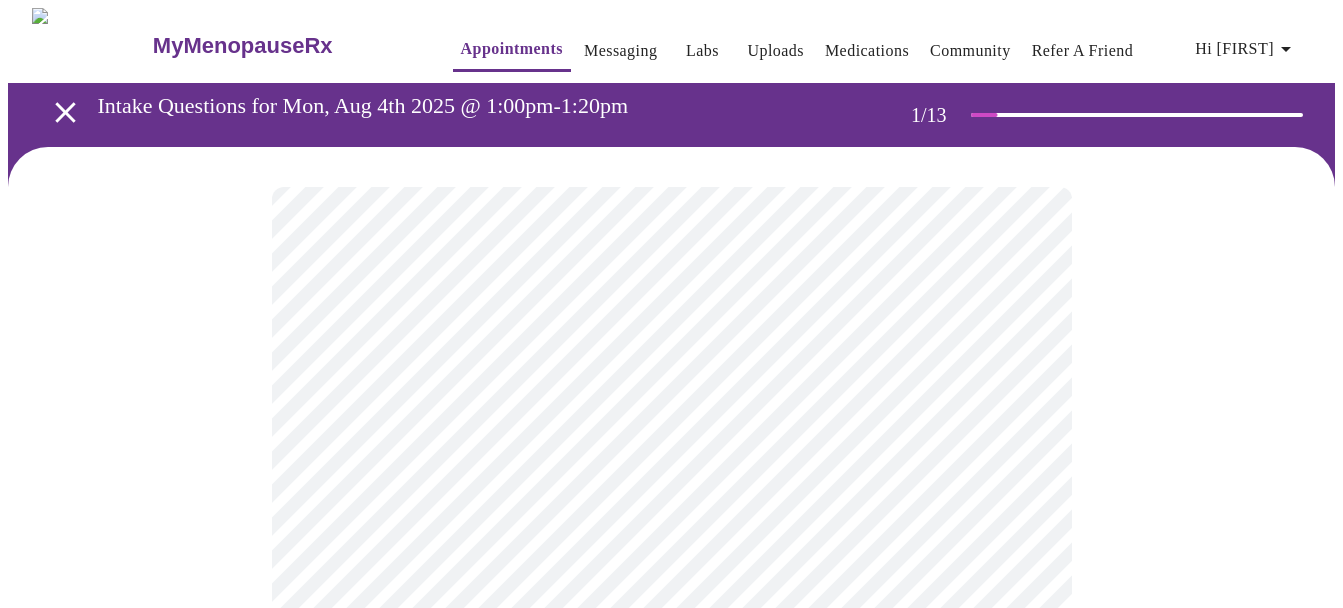 click on "MyMenopauseRx Appointments Messaging Labs Uploads Medications Community Refer a Friend Hi [FIRST]   Intake Questions for Mon, Aug 4th 2025 @ 1:00pm-1:20pm 1  /  13 Settings Billing Invoices Log out" at bounding box center [671, 927] 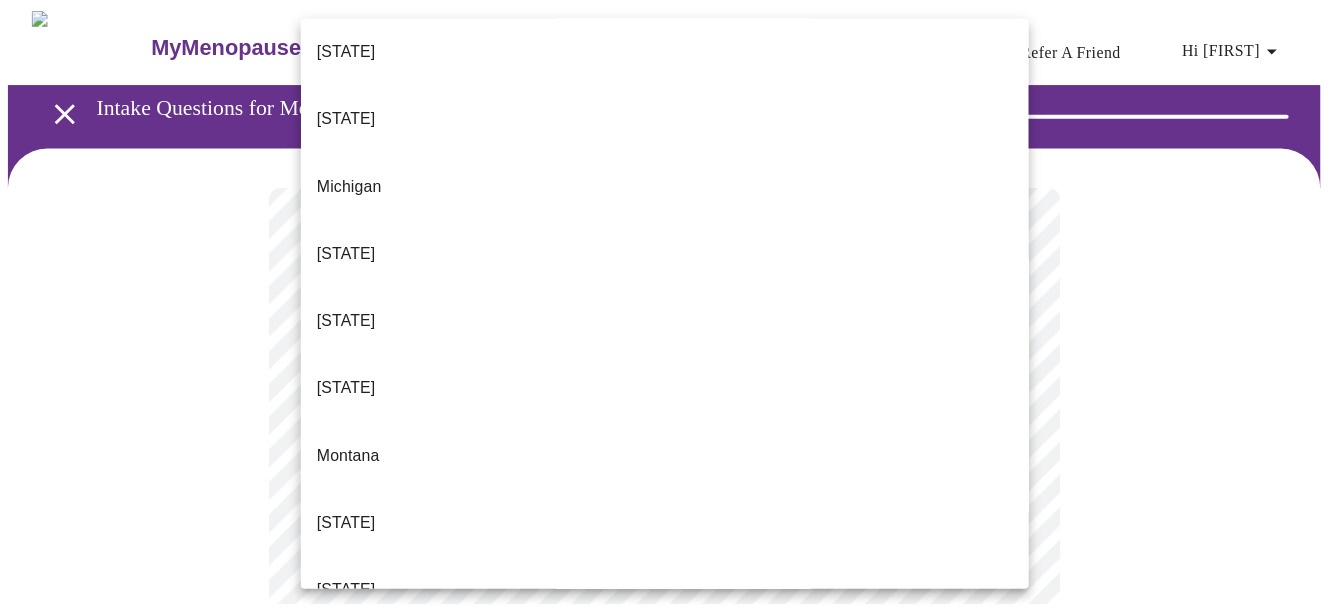 scroll, scrollTop: 1800, scrollLeft: 0, axis: vertical 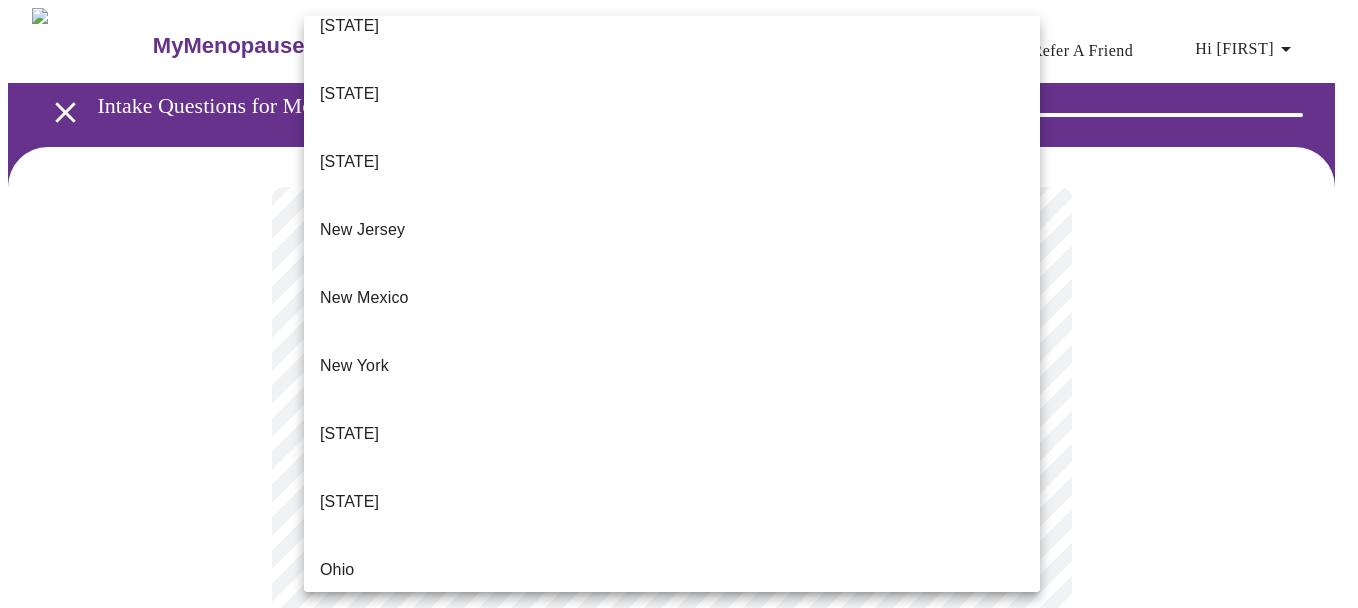 click on "Tennessee" at bounding box center (672, 978) 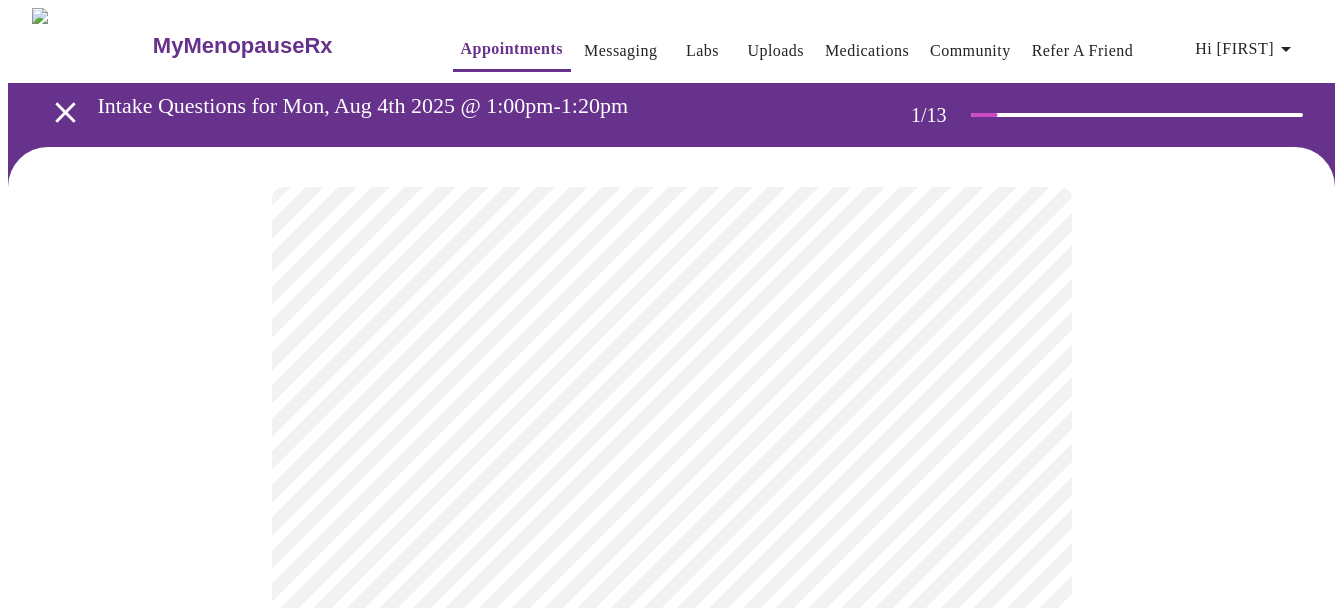 click at bounding box center (671, 991) 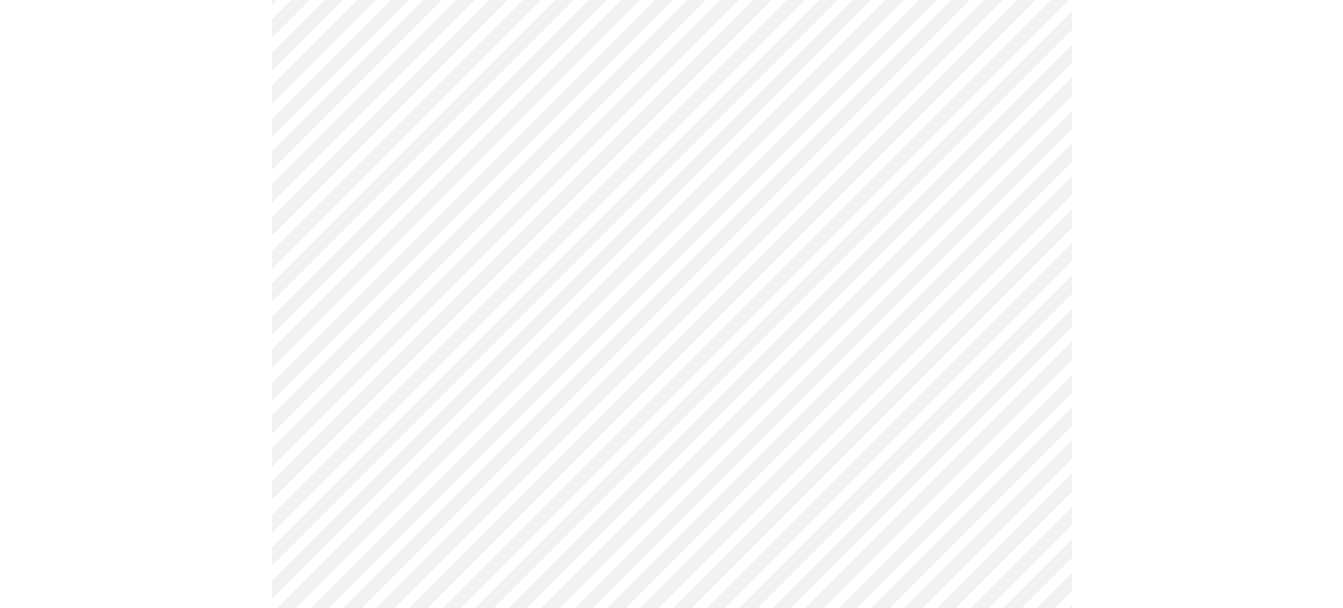 scroll, scrollTop: 400, scrollLeft: 0, axis: vertical 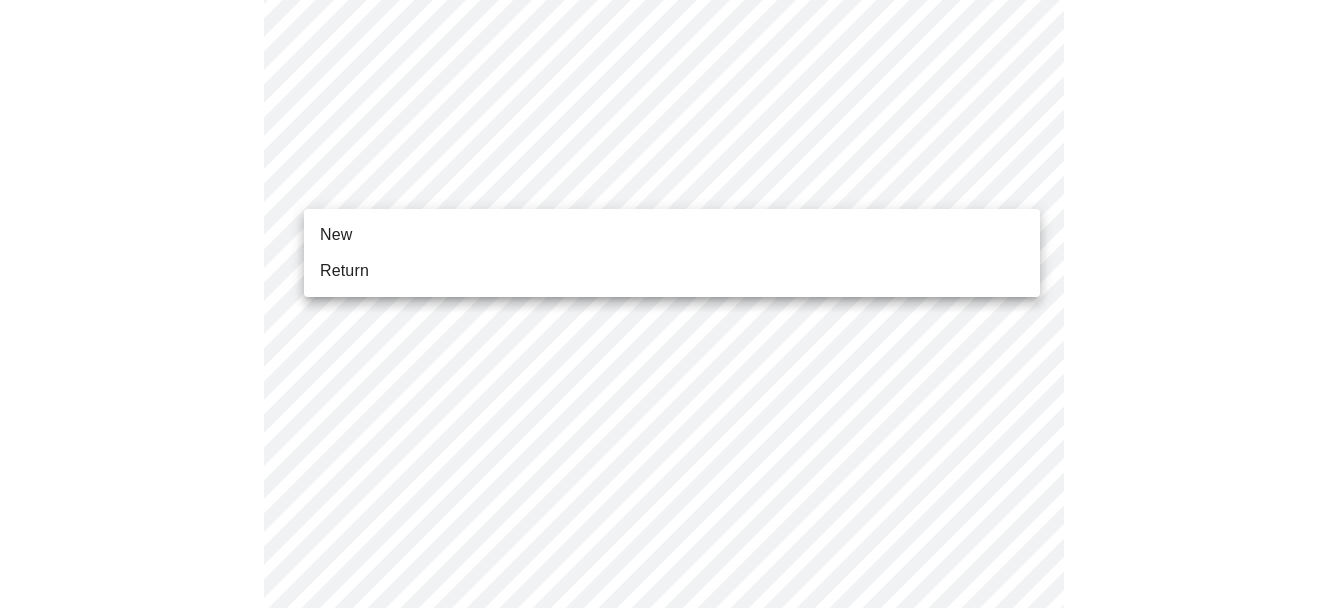 click on "MyMenopauseRx Appointments Messaging Labs Uploads Medications Community Refer a Friend Hi [FIRST]   Intake Questions for Mon, Aug 4th 2025 @ 1:00pm-1:20pm 1  /  13 Settings Billing Invoices Log out New Return" at bounding box center (671, 521) 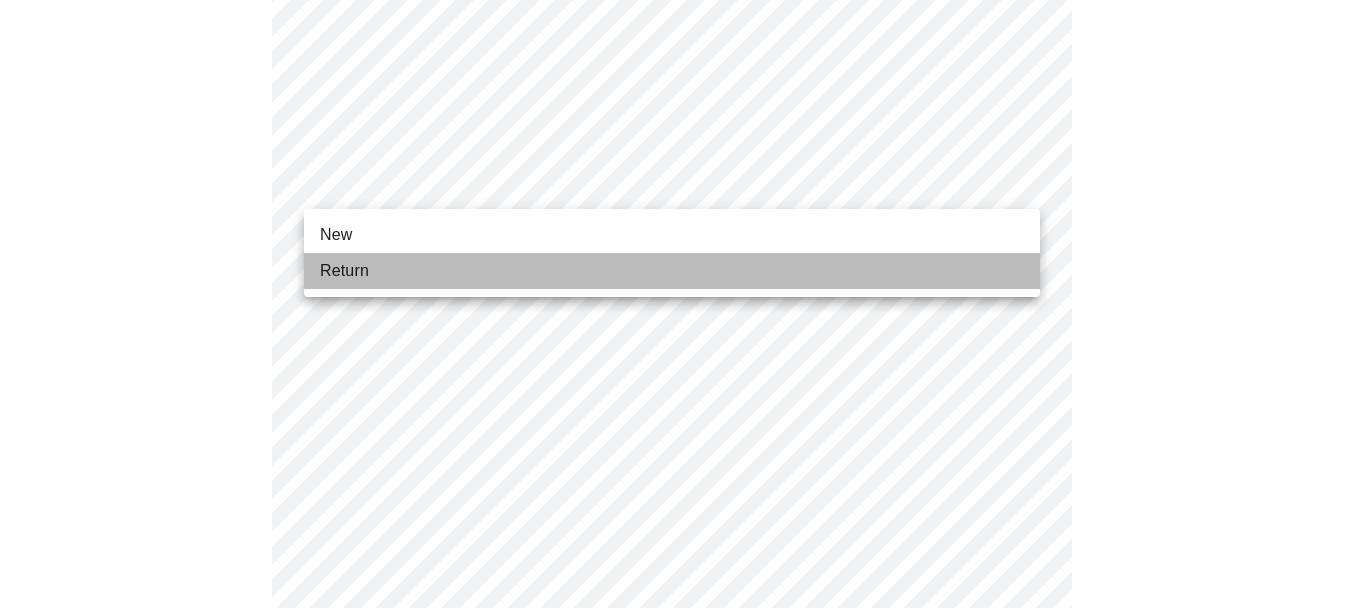 click on "Return" at bounding box center (672, 271) 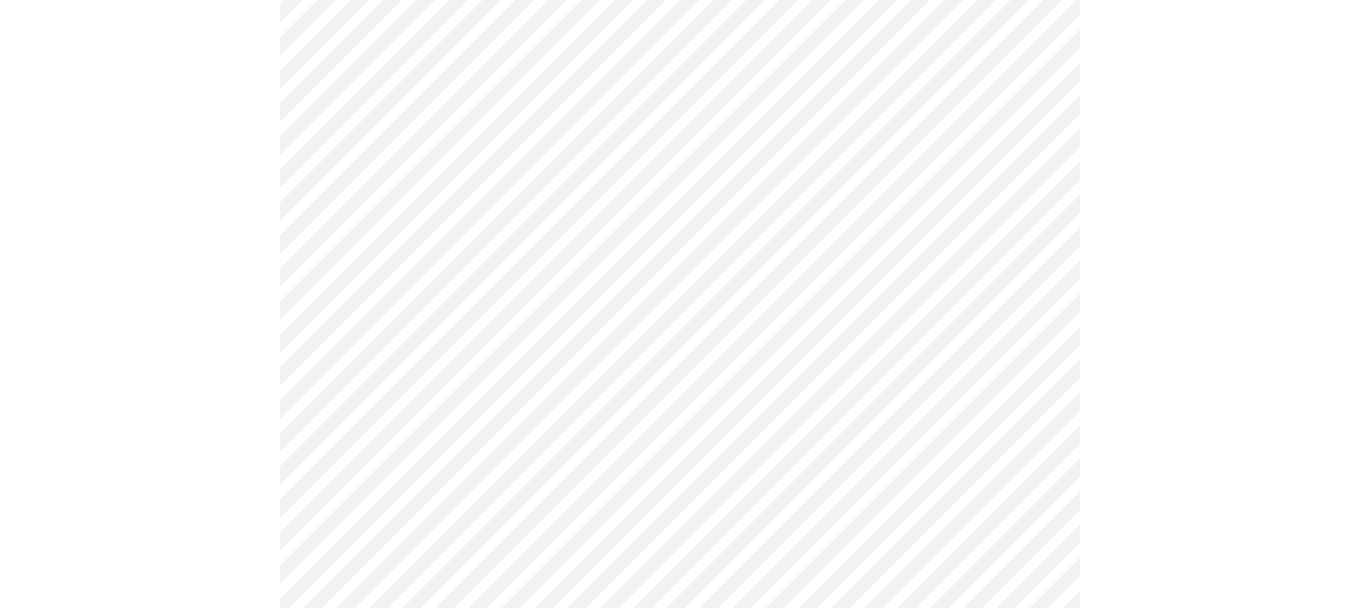 scroll, scrollTop: 1191, scrollLeft: 0, axis: vertical 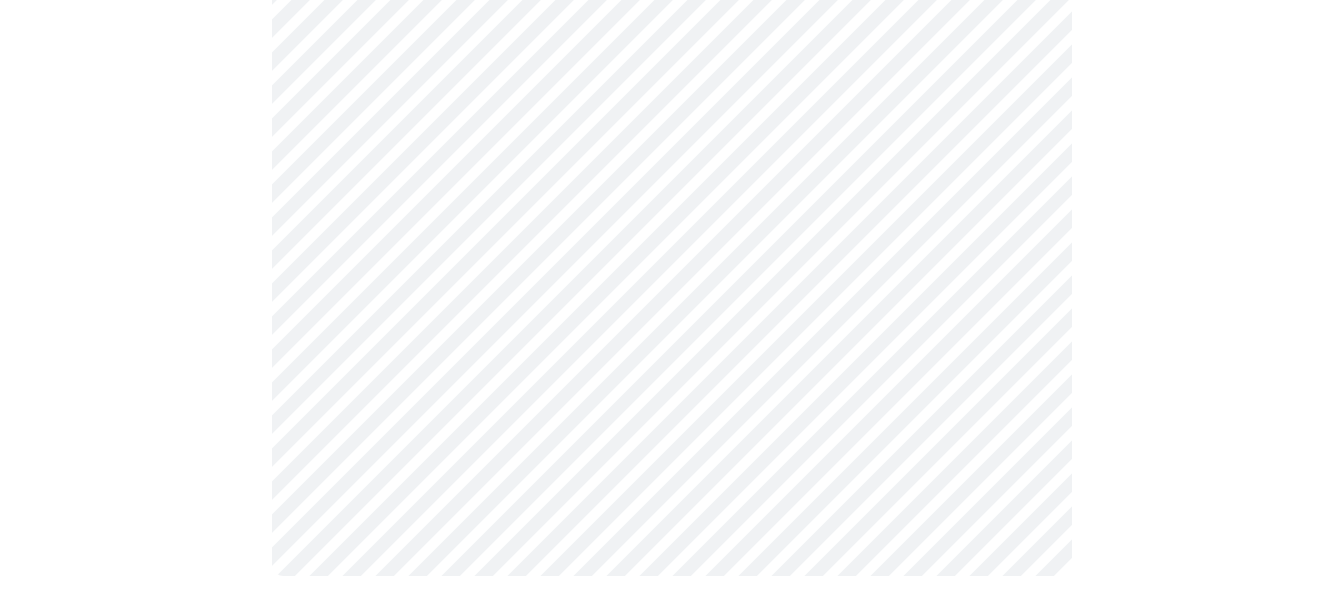 click on "MyMenopauseRx Appointments Messaging Labs Uploads Medications Community Refer a Friend Hi [FIRST]   Intake Questions for Mon, Aug 4th 2025 @ 1:00pm-1:20pm 1  /  13 Settings Billing Invoices Log out" at bounding box center (671, -284) 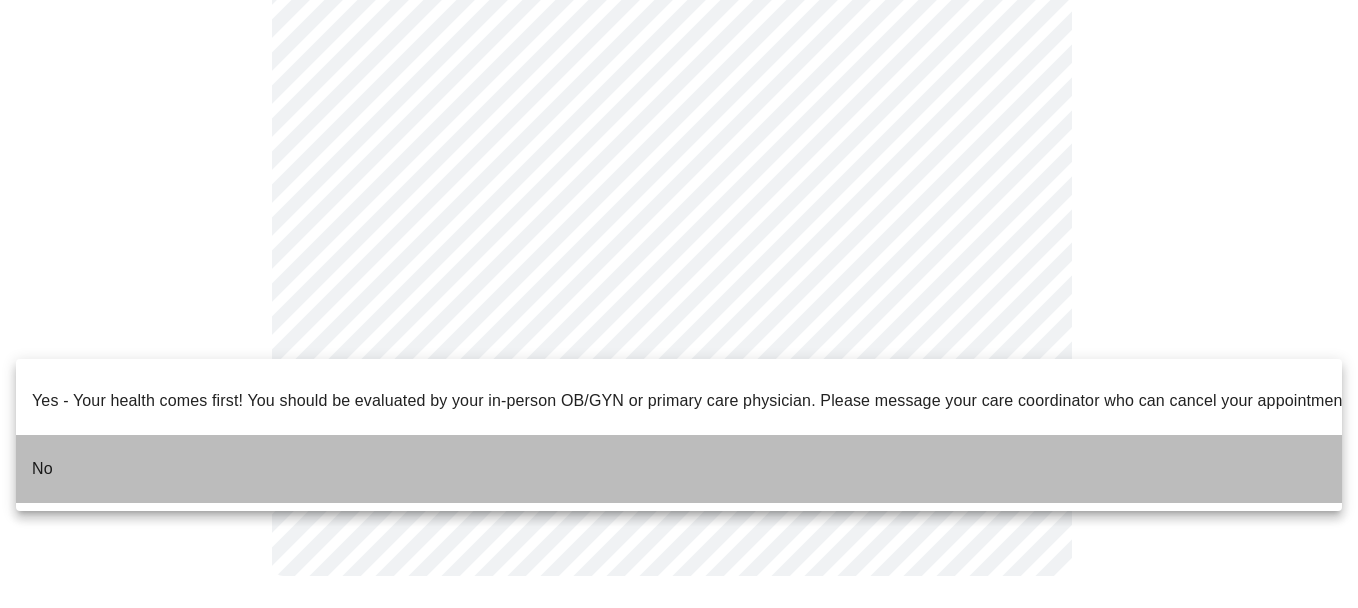 click on "No" at bounding box center (679, 469) 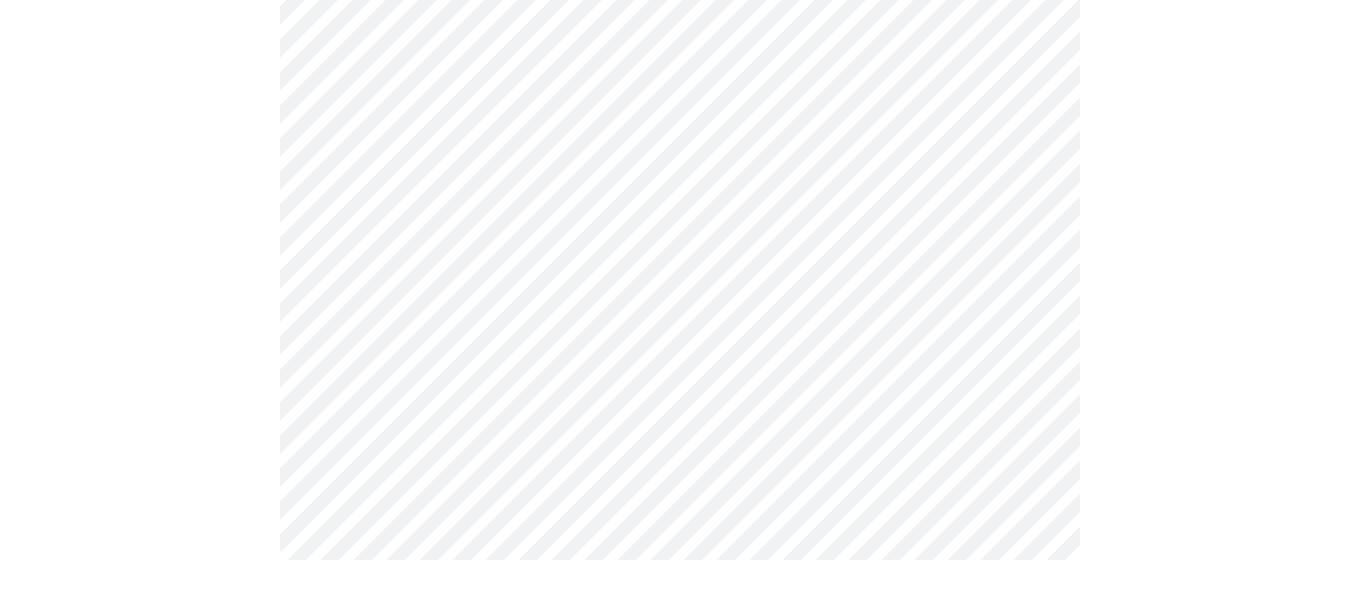 scroll, scrollTop: 0, scrollLeft: 0, axis: both 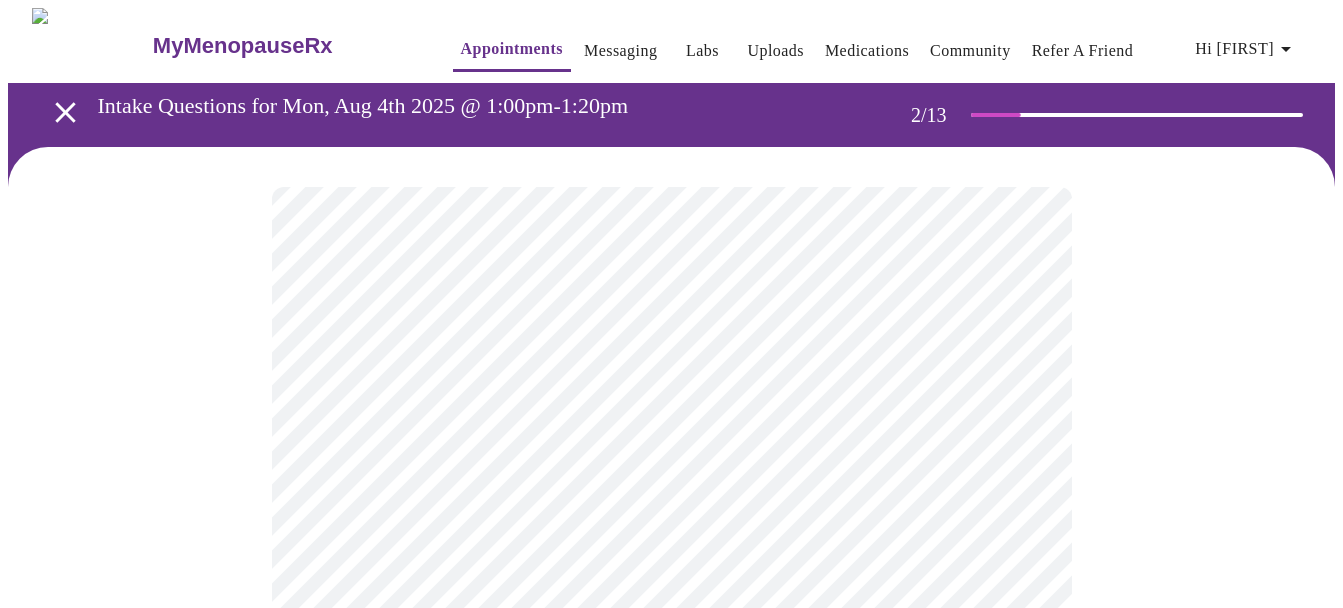 click on "MyMenopauseRx Appointments Messaging Labs Uploads Medications Community Refer a Friend Hi [FIRST]   Intake Questions for Mon, Aug 4th 2025 @ 1:00pm-1:20pm 2  /  13 Settings Billing Invoices Log out" at bounding box center [671, 609] 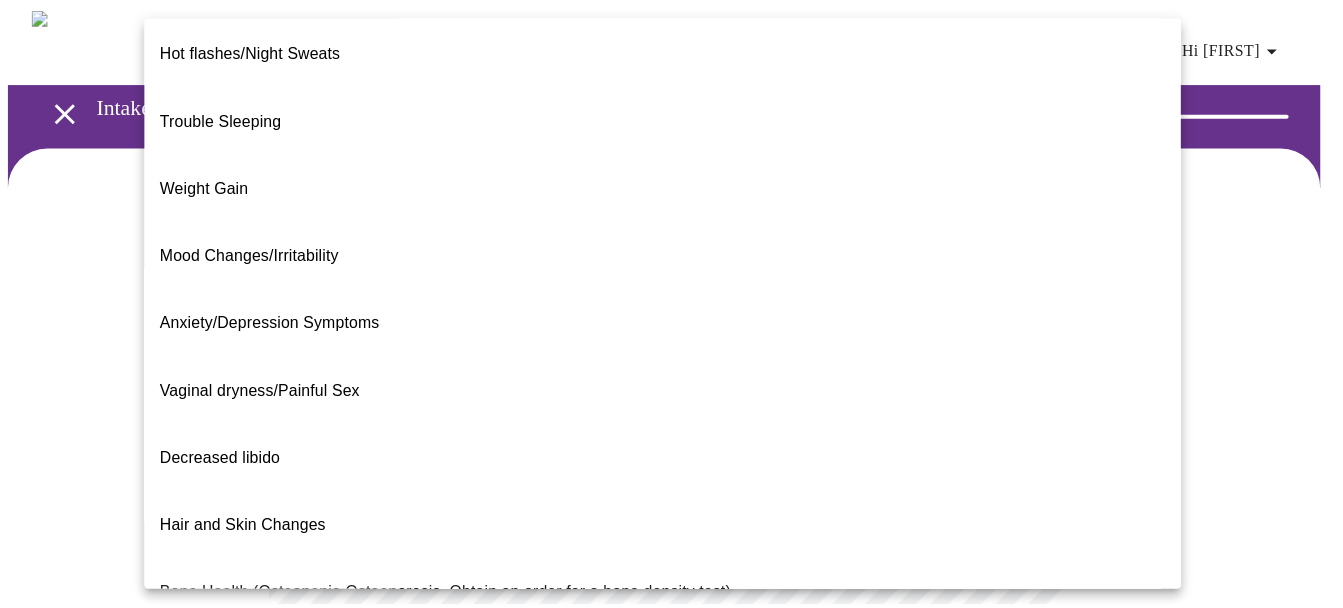scroll, scrollTop: 0, scrollLeft: 0, axis: both 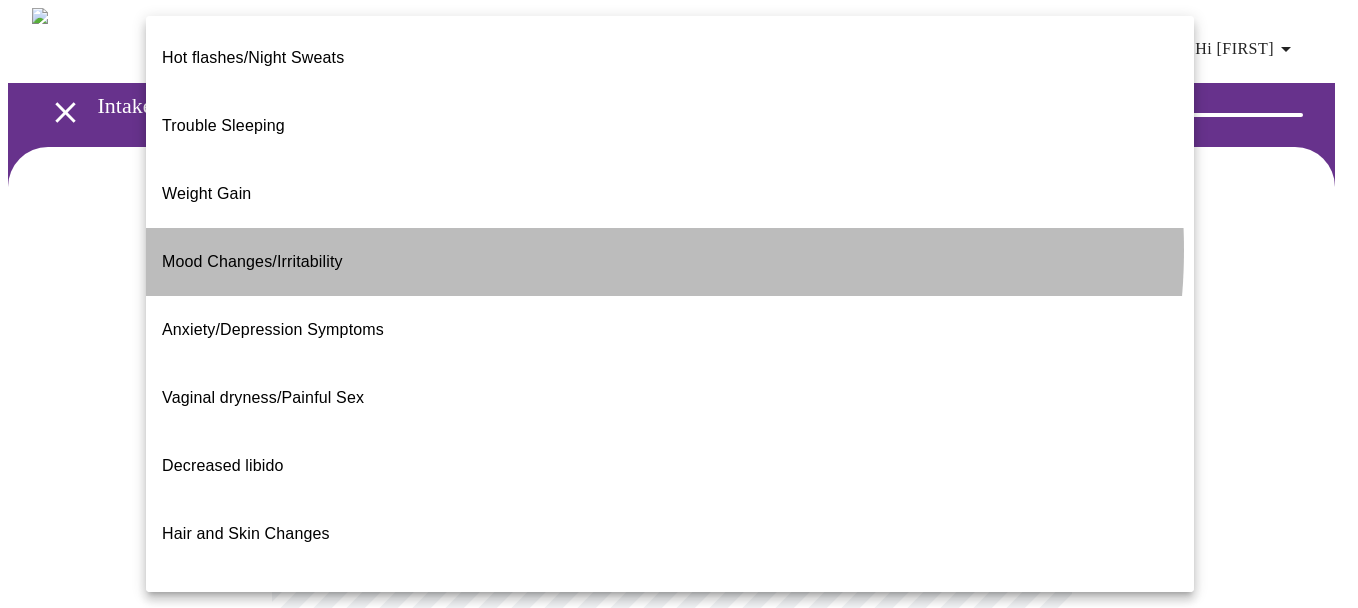 click on "Mood Changes/Irritability" at bounding box center [670, 262] 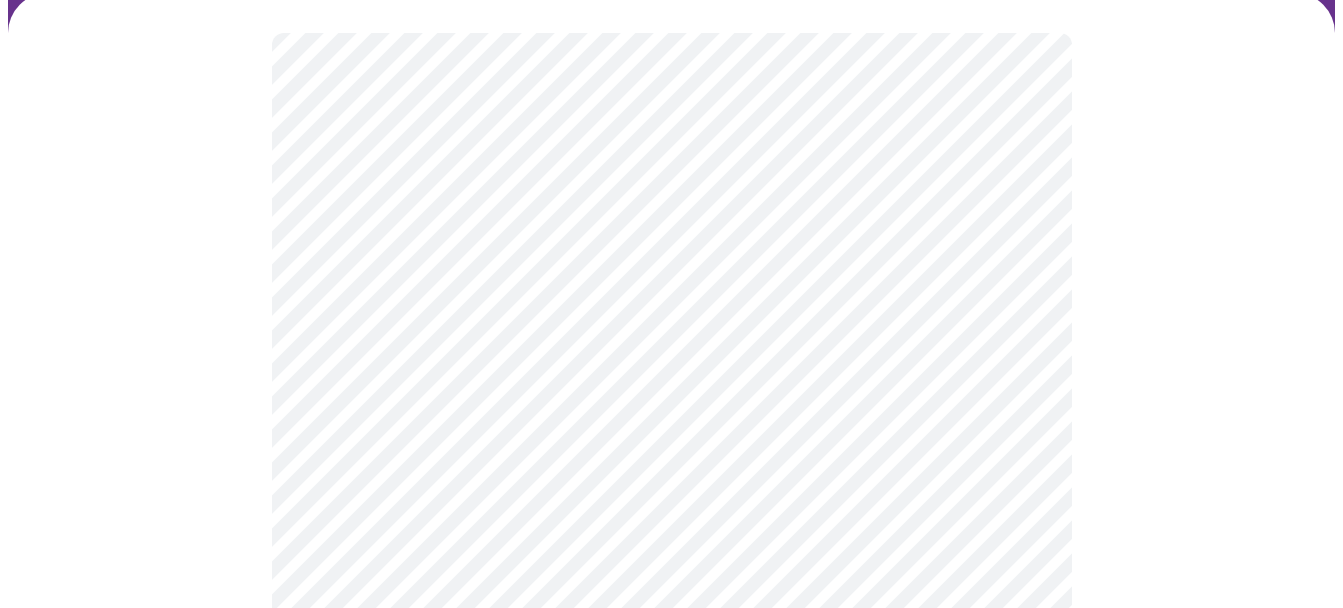 scroll, scrollTop: 200, scrollLeft: 0, axis: vertical 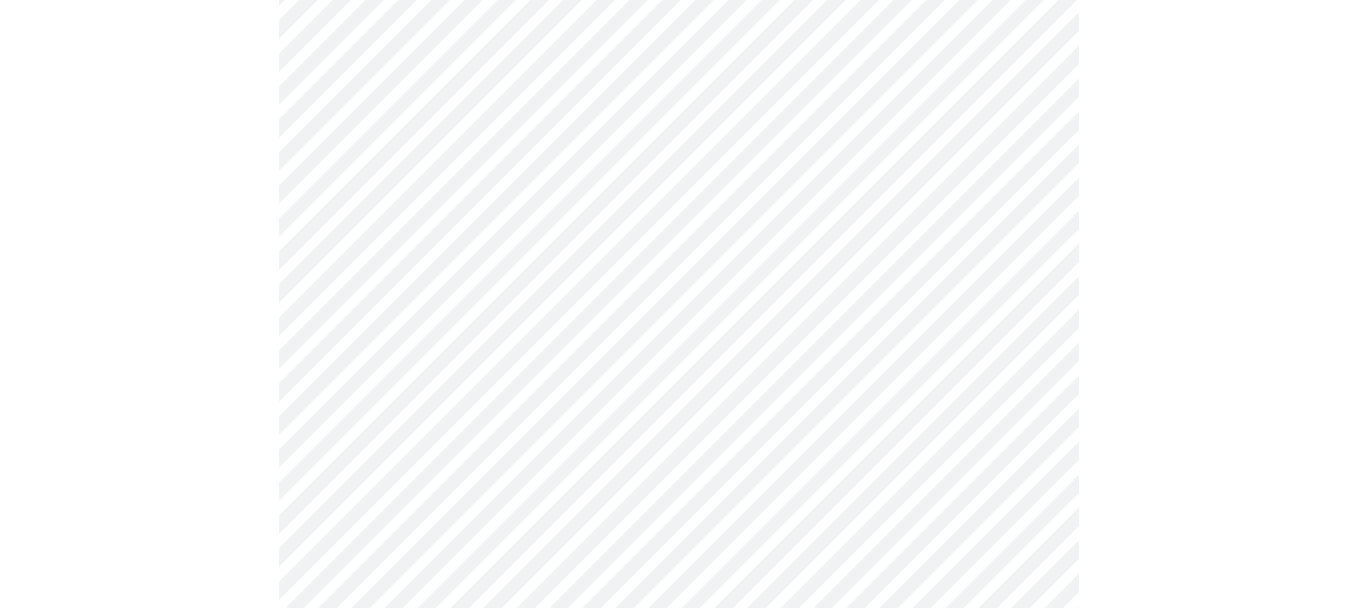 click on "MyMenopauseRx Appointments Messaging Labs Uploads Medications Community Refer a Friend Hi [FIRST]   Intake Questions for Mon, Aug 4th 2025 @ 1:00pm-1:20pm 2  /  13 Settings Billing Invoices Log out" at bounding box center (679, 403) 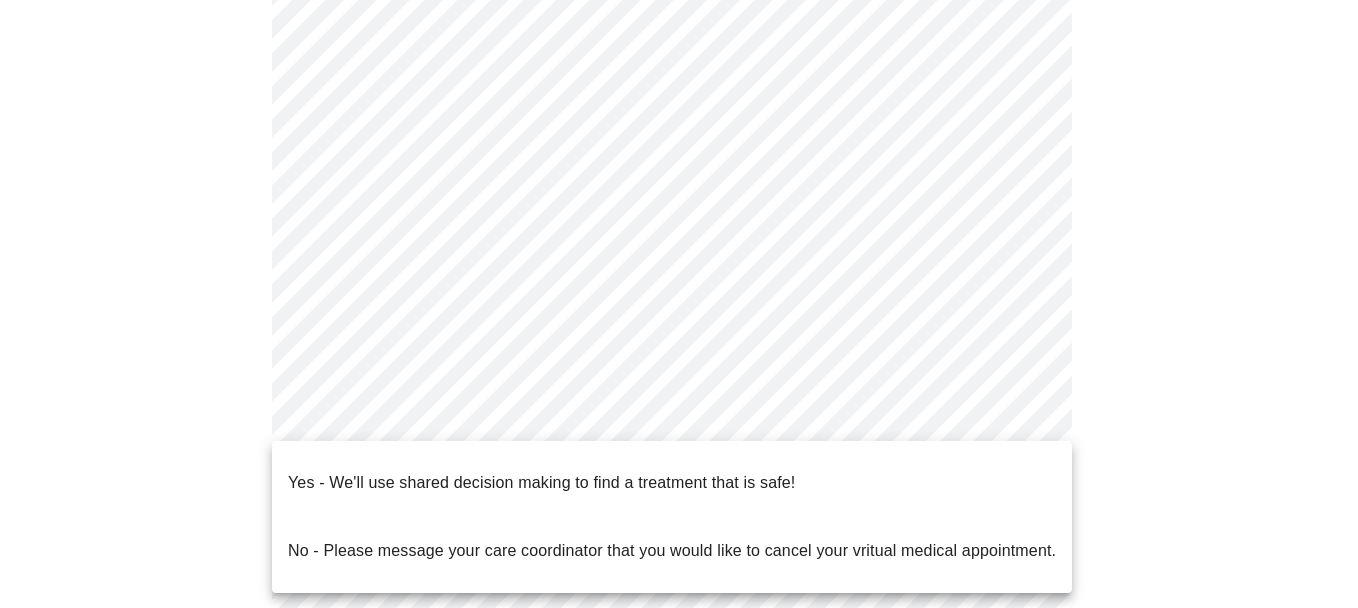 click on "Yes - We'll use shared decision making to find a treatment that is safe!" at bounding box center [541, 483] 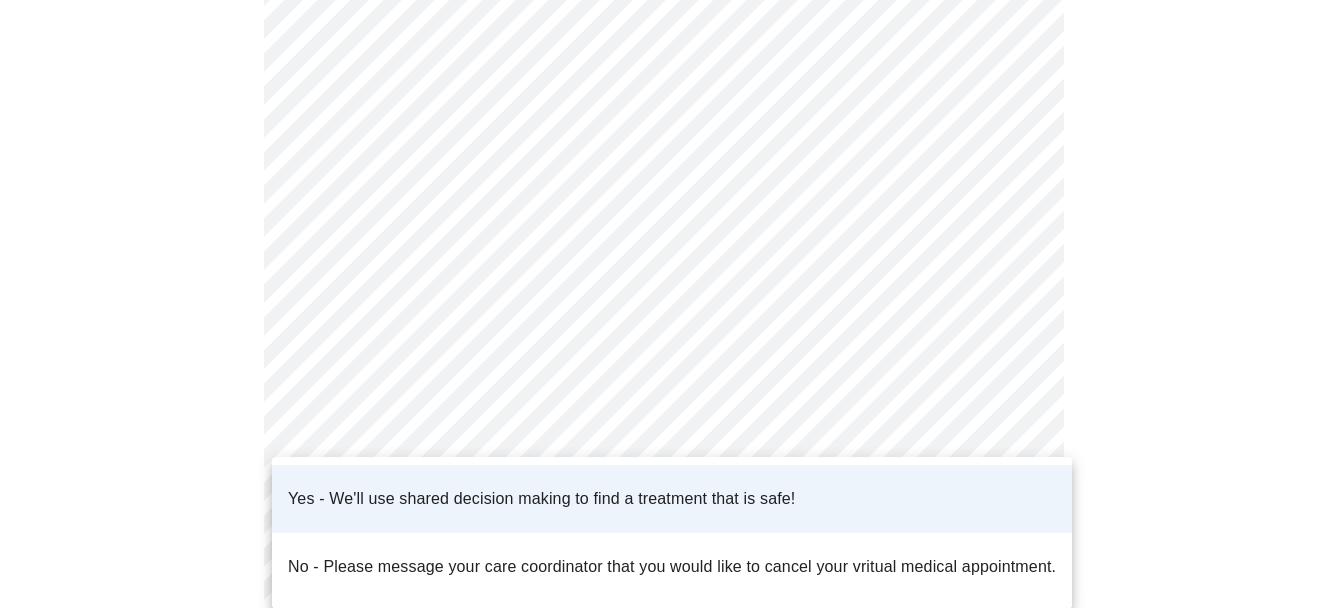 click on "MyMenopauseRx Appointments Messaging Labs Uploads Medications Community Refer a Friend Hi [FIRST]   Intake Questions for Mon, Aug 4th 2025 @ 1:00pm-1:20pm 2  /  13 Settings Billing Invoices Log out Yes - We'll use shared decision making to find a treatment that is safe!
No - Please message your care coordinator that you would like to cancel your vritual medical appointment." at bounding box center (671, 397) 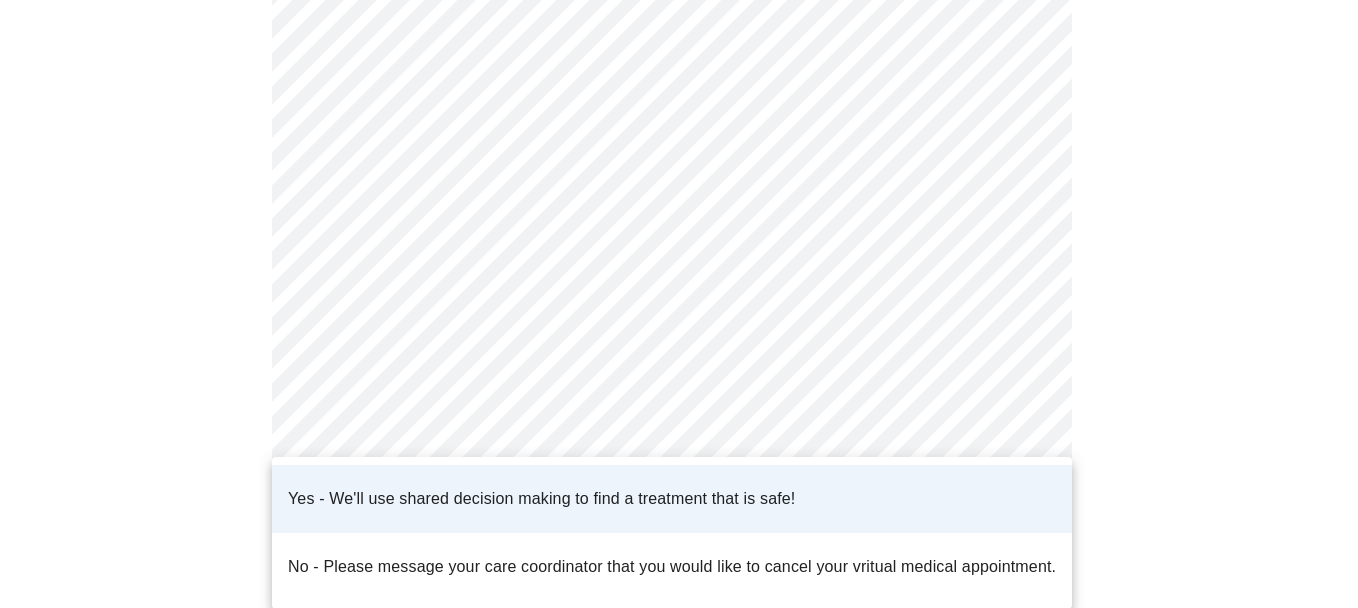 click at bounding box center [679, 304] 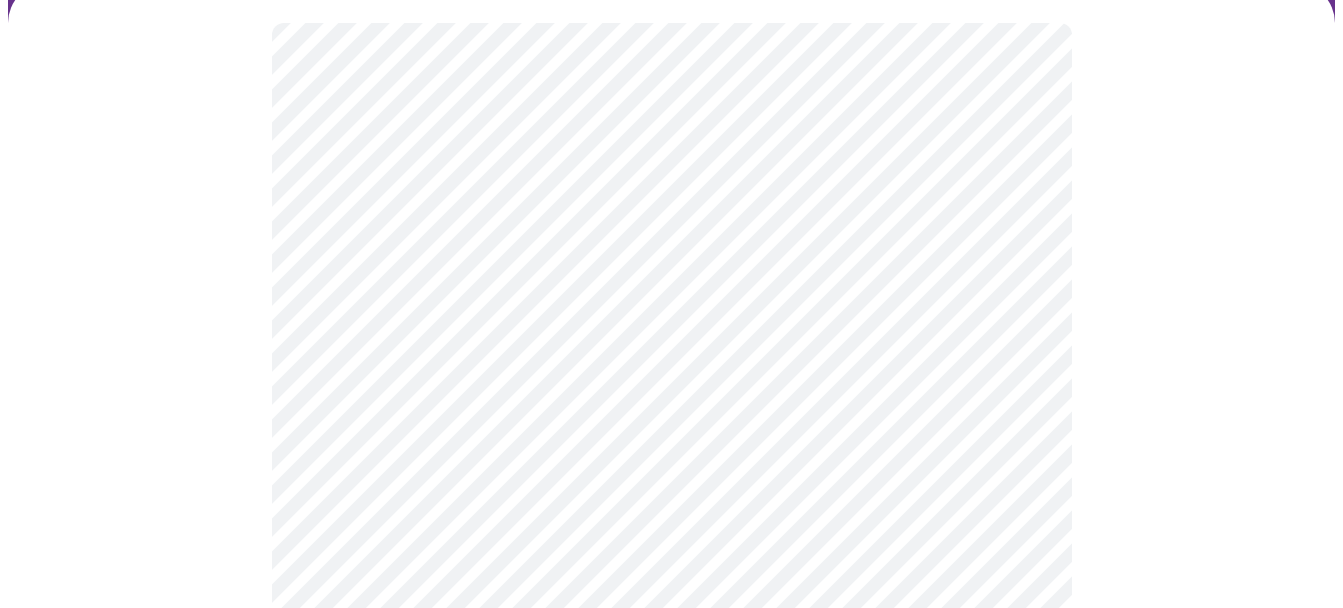 scroll, scrollTop: 200, scrollLeft: 0, axis: vertical 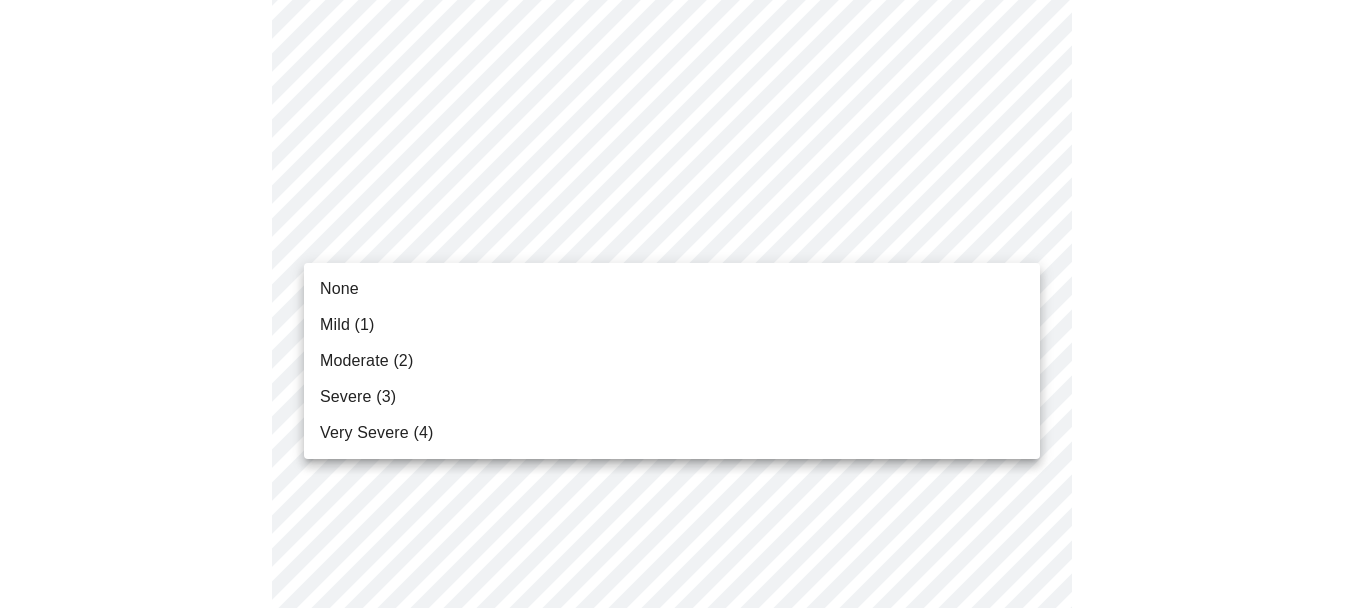 click on "MyMenopauseRx Appointments Messaging Labs Uploads Medications Community Refer a Friend Hi [FIRST]   Intake Questions for Mon, Aug 4th 2025 @ 1:00pm-1:20pm 3  /  13 Settings Billing Invoices Log out None Mild (1) Moderate (2) Severe (3)  Very Severe (4)" at bounding box center (679, 1159) 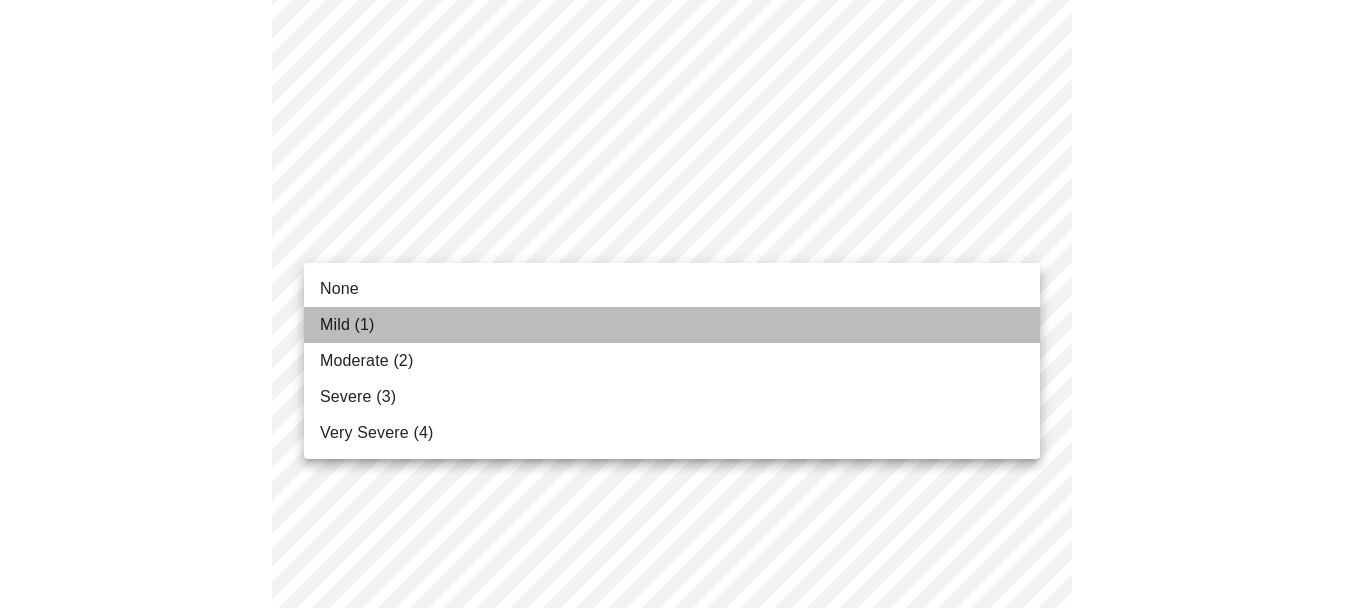click on "Mild (1)" at bounding box center (672, 325) 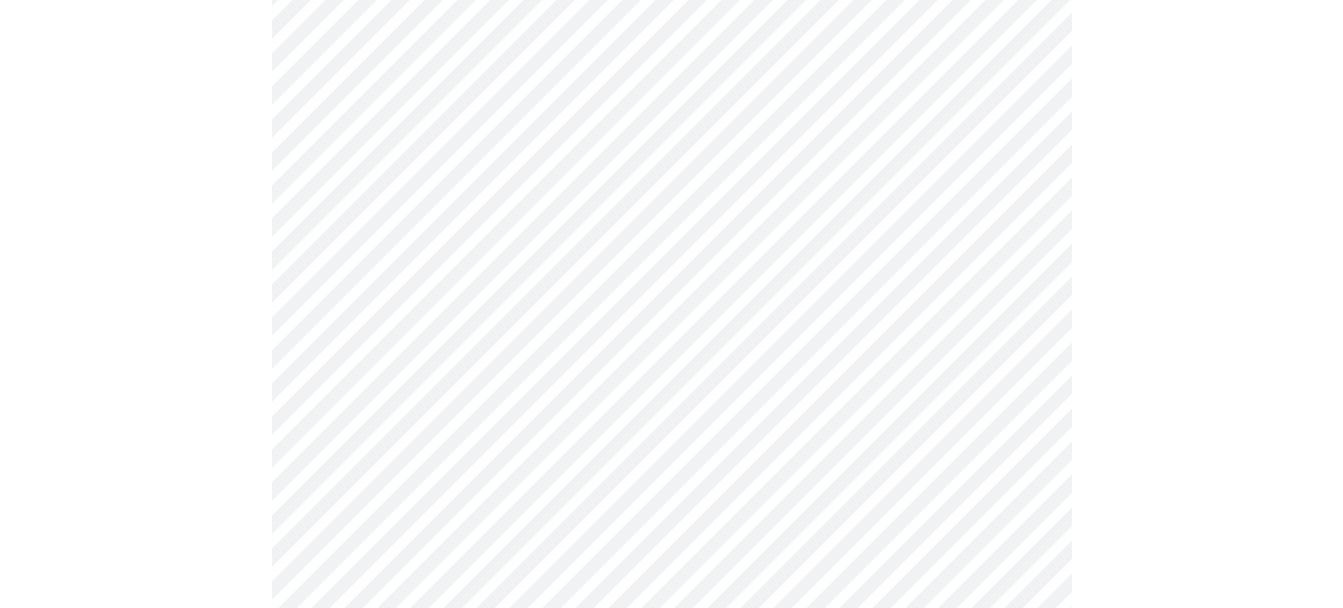click on "MyMenopauseRx Appointments Messaging Labs Uploads Medications Community Refer a Friend Hi [FIRST]   Intake Questions for Mon, Aug 4th 2025 @ 1:00pm-1:20pm 3  /  13 Settings Billing Invoices Log out" at bounding box center [671, 1124] 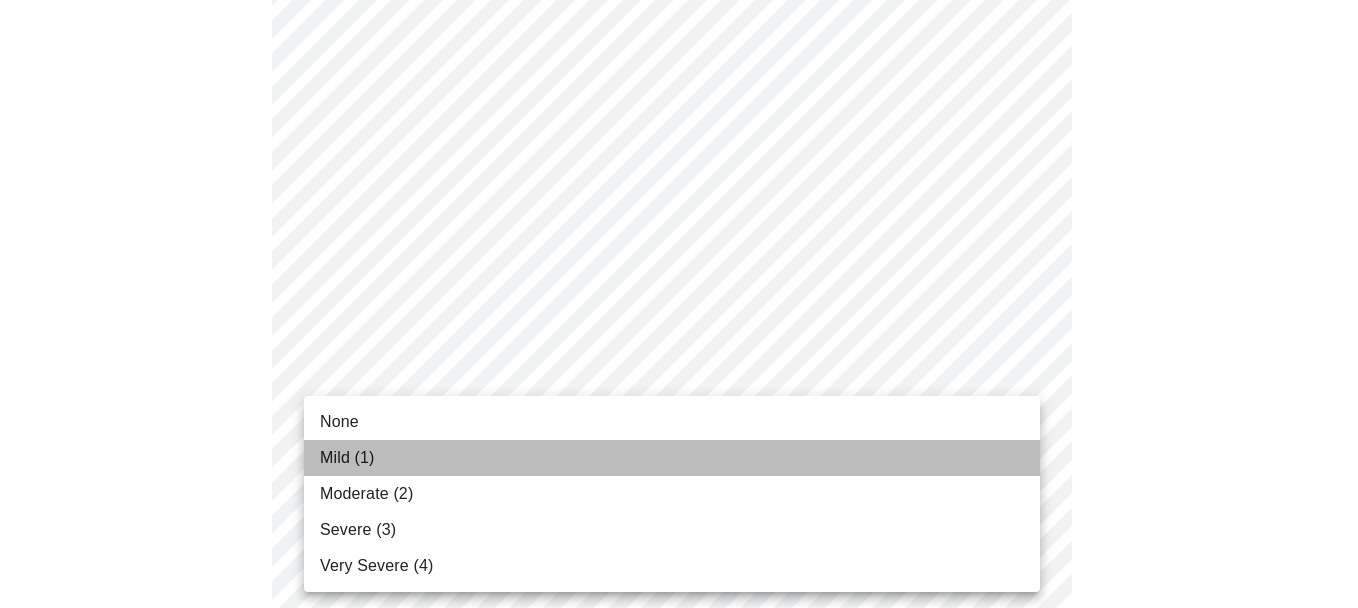 click on "Mild (1)" at bounding box center [672, 458] 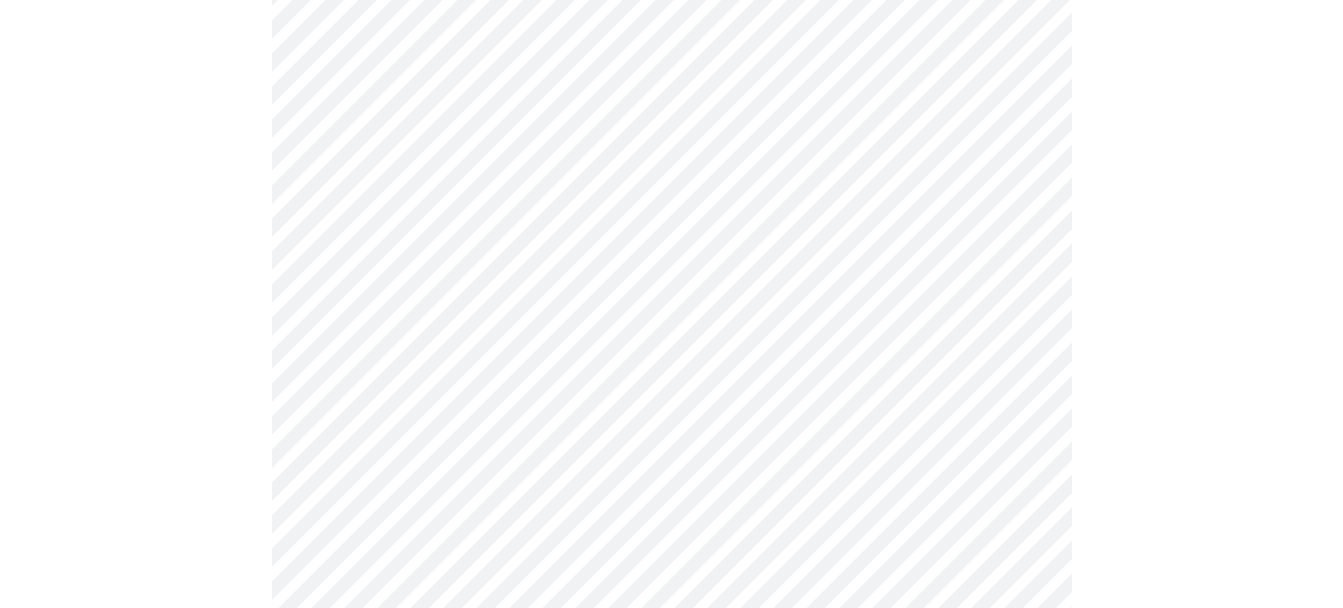 click at bounding box center [671, 1179] 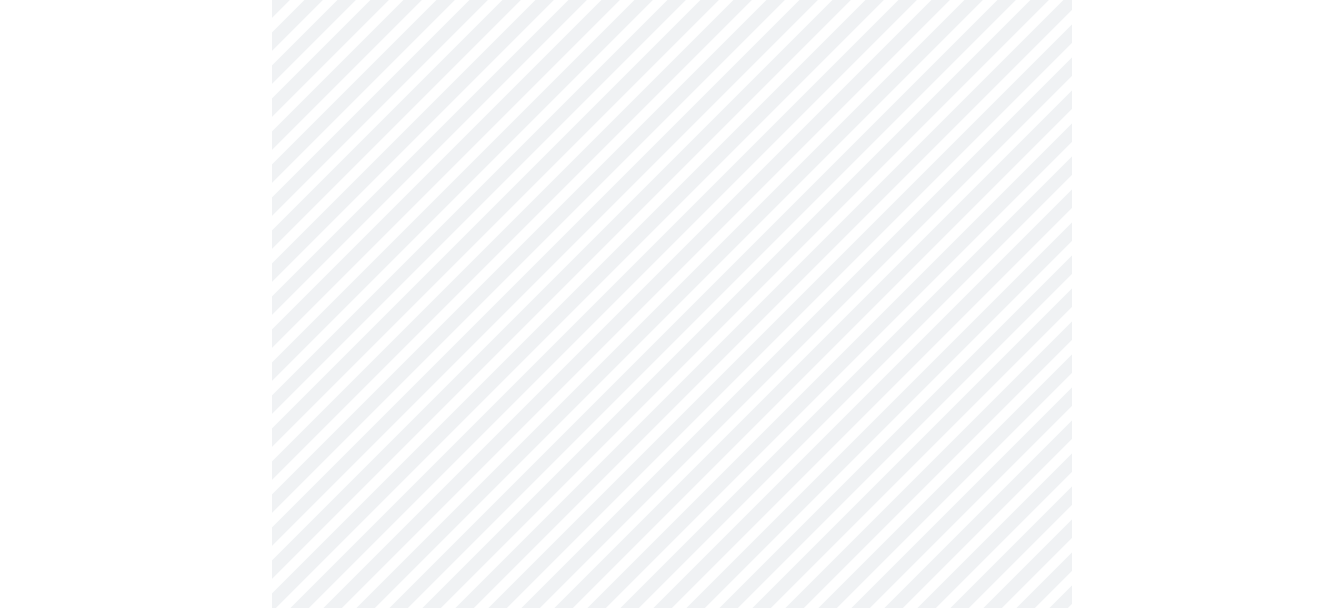 scroll, scrollTop: 500, scrollLeft: 0, axis: vertical 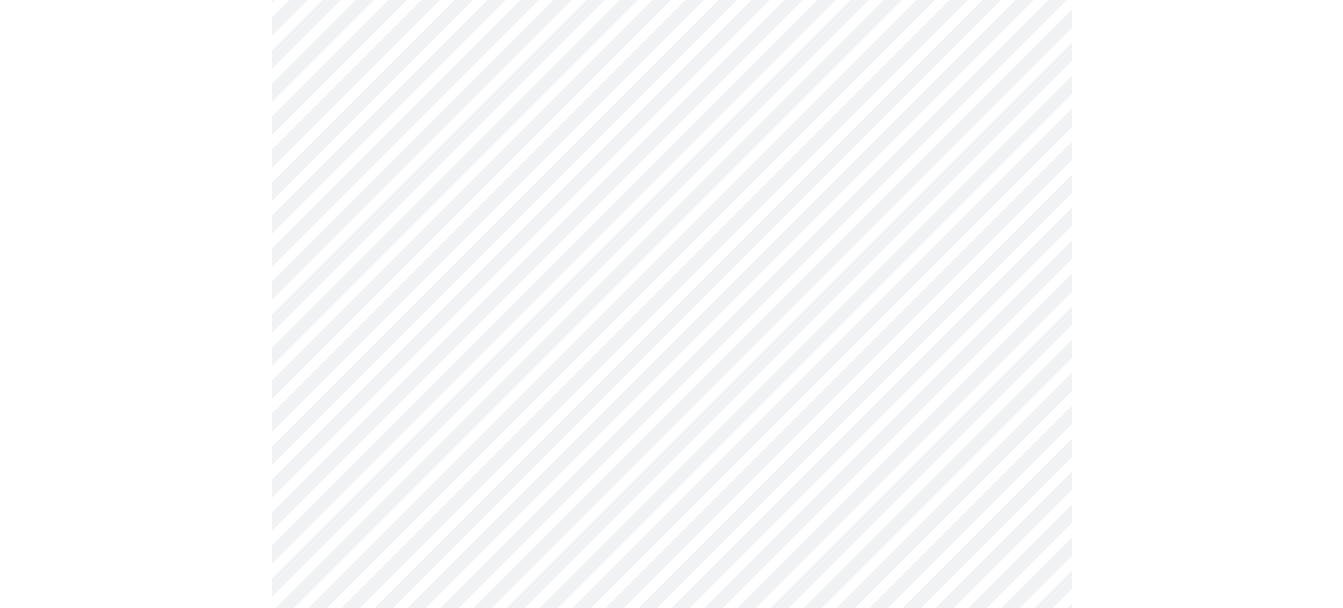 click on "MyMenopauseRx Appointments Messaging Labs Uploads Medications Community Refer a Friend Hi [FIRST]   Intake Questions for Mon, Aug 4th 2025 @ 1:00pm-1:20pm 3  /  13 Settings Billing Invoices Log out" at bounding box center [671, 810] 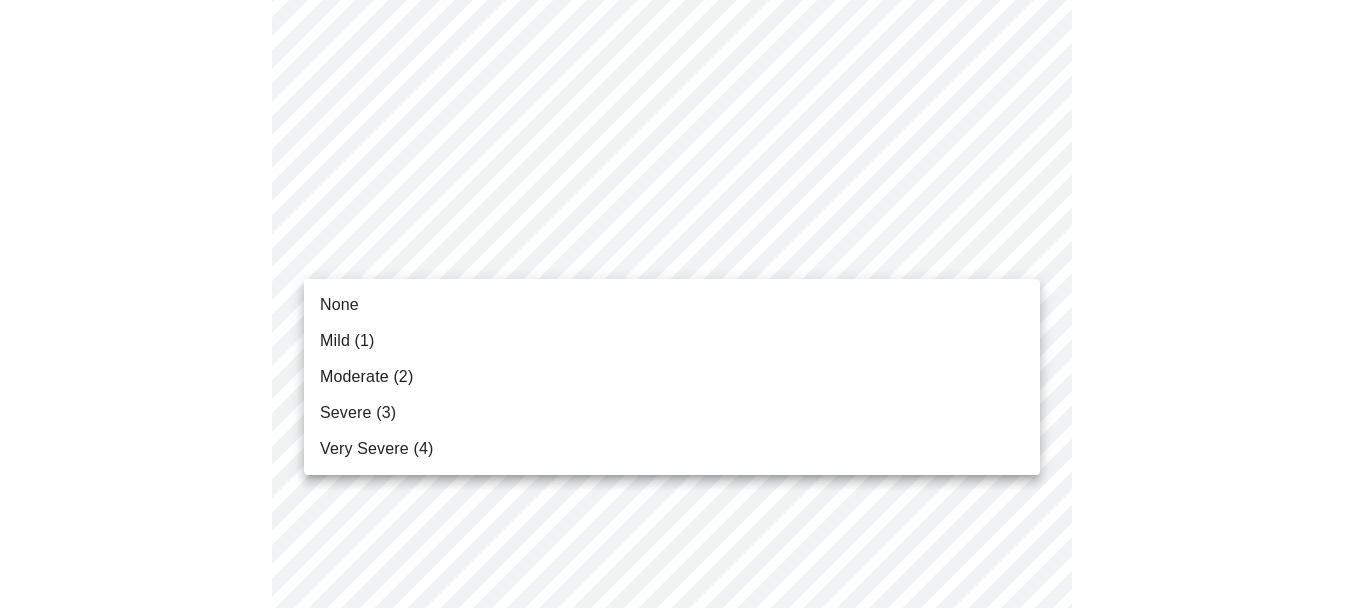 click on "Mild (1)" at bounding box center [672, 341] 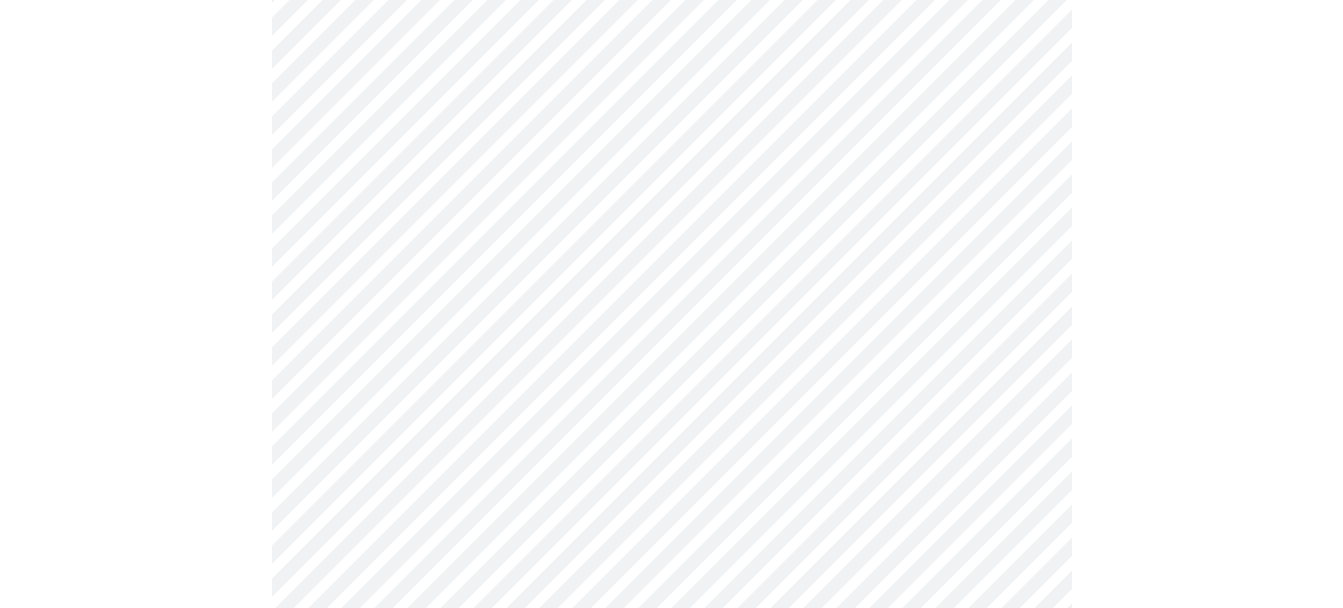 click at bounding box center [671, 865] 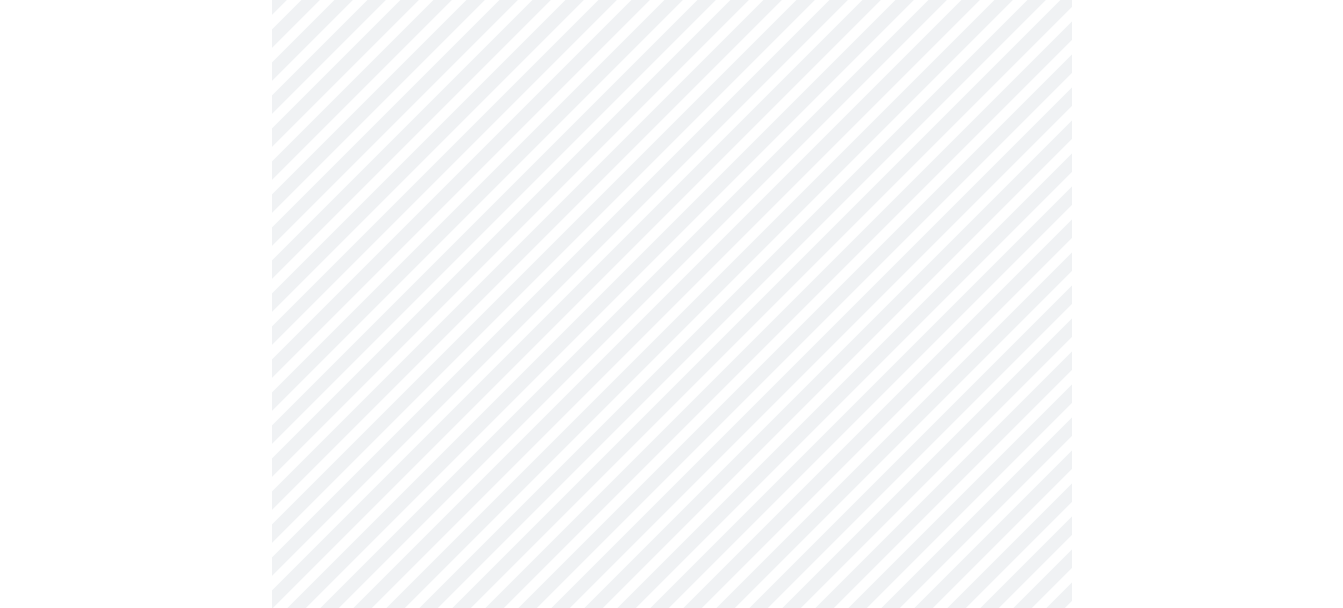 scroll, scrollTop: 600, scrollLeft: 0, axis: vertical 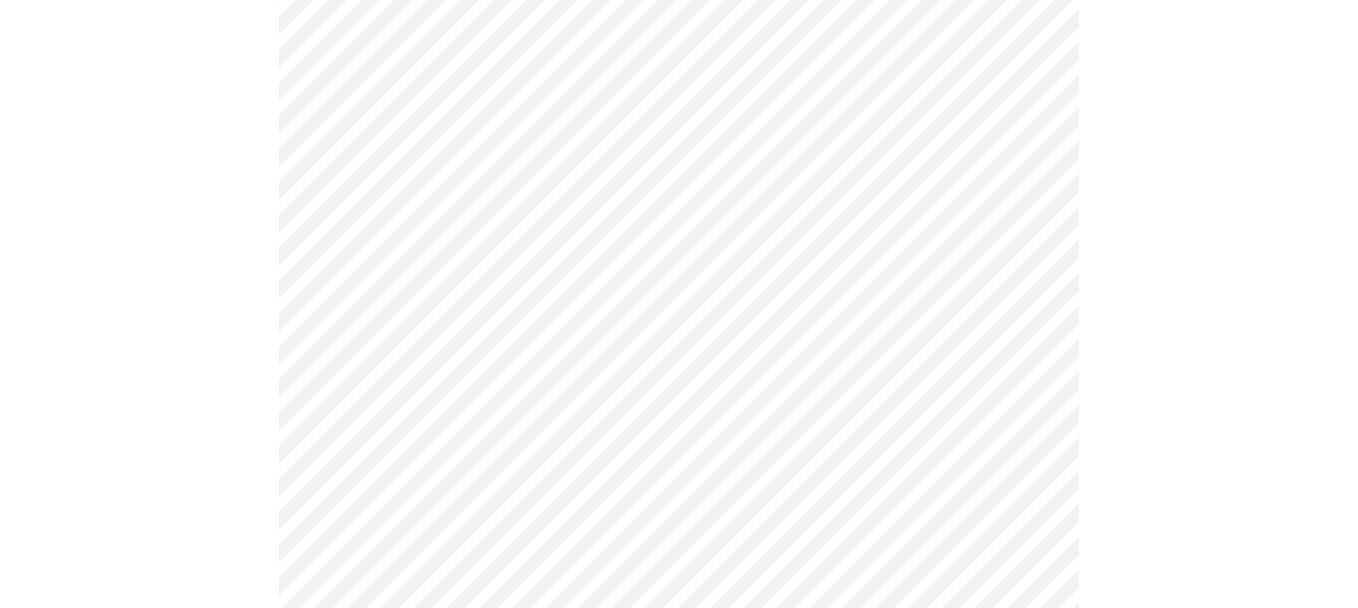 click on "MyMenopauseRx Appointments Messaging Labs Uploads Medications Community Refer a Friend Hi [FIRST]   Intake Questions for Mon, Aug 4th 2025 @ 1:00pm-1:20pm 3  /  13 Settings Billing Invoices Log out" at bounding box center (679, 696) 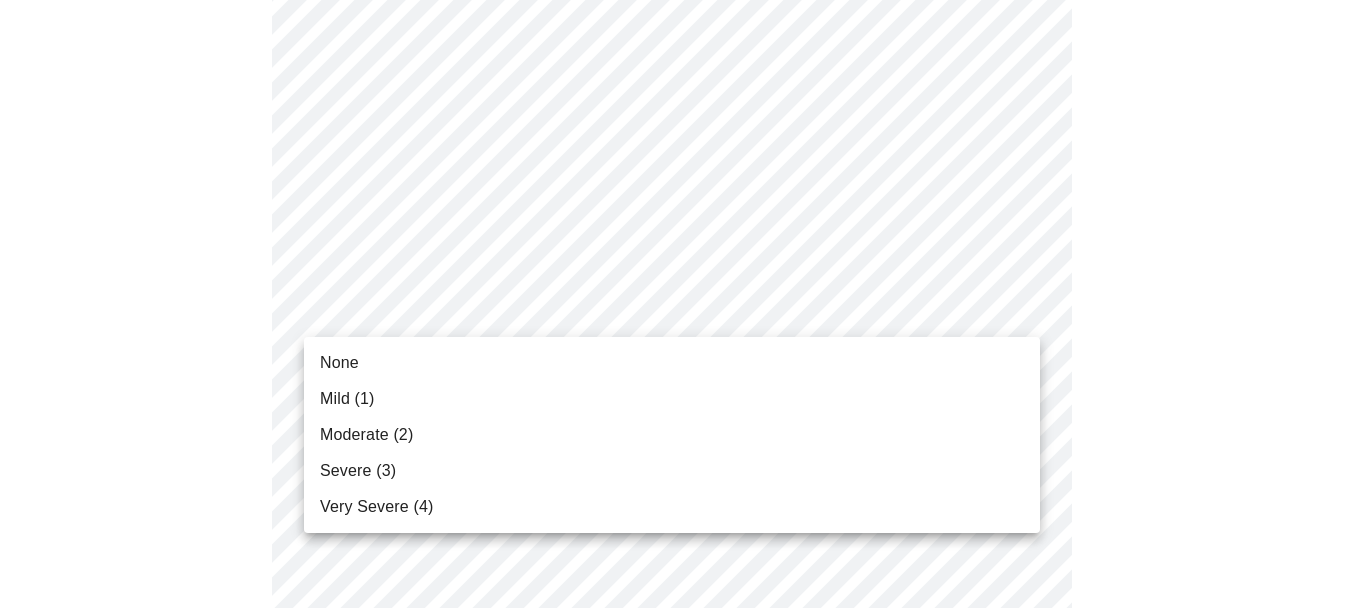 click on "Moderate (2)" at bounding box center [672, 435] 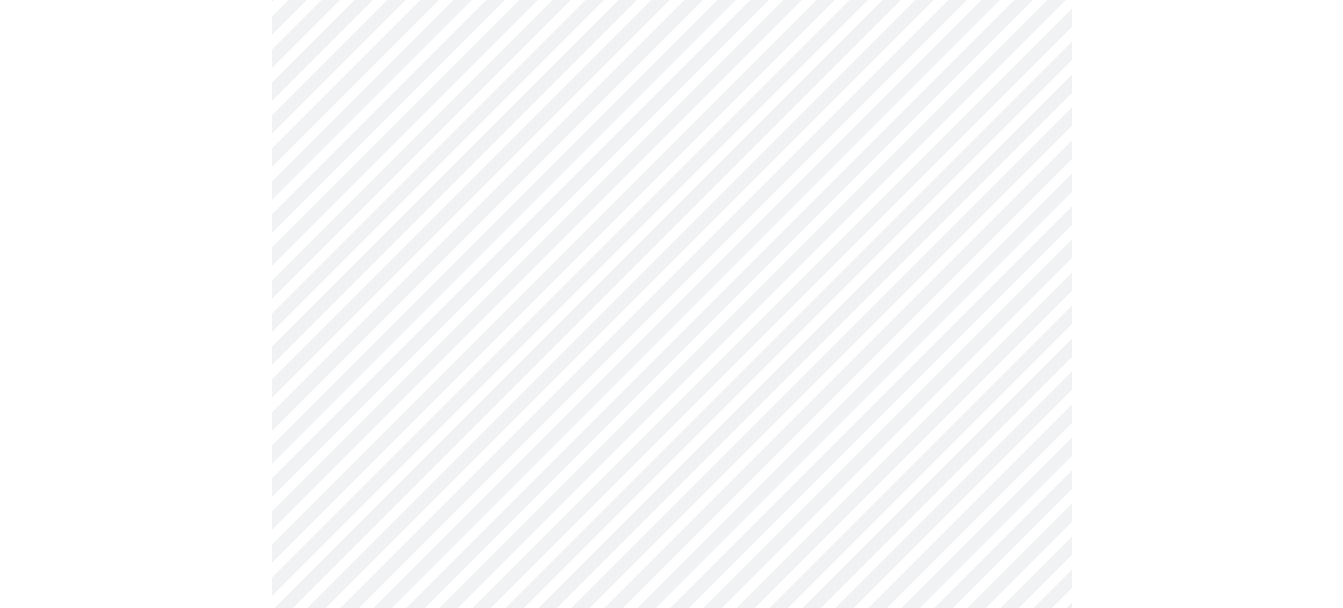 scroll, scrollTop: 700, scrollLeft: 0, axis: vertical 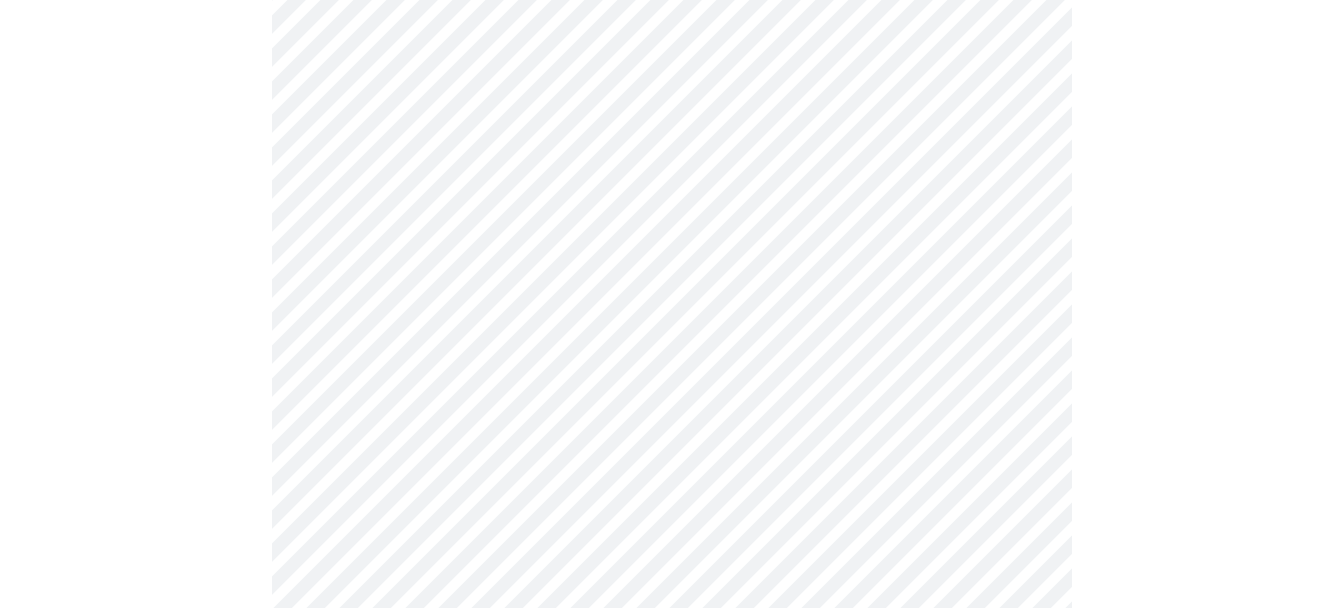 click on "MyMenopauseRx Appointments Messaging Labs Uploads Medications Community Refer a Friend Hi [FIRST]   Intake Questions for Mon, Aug 4th 2025 @ 1:00pm-1:20pm 3  /  13 Settings Billing Invoices Log out" at bounding box center (671, 582) 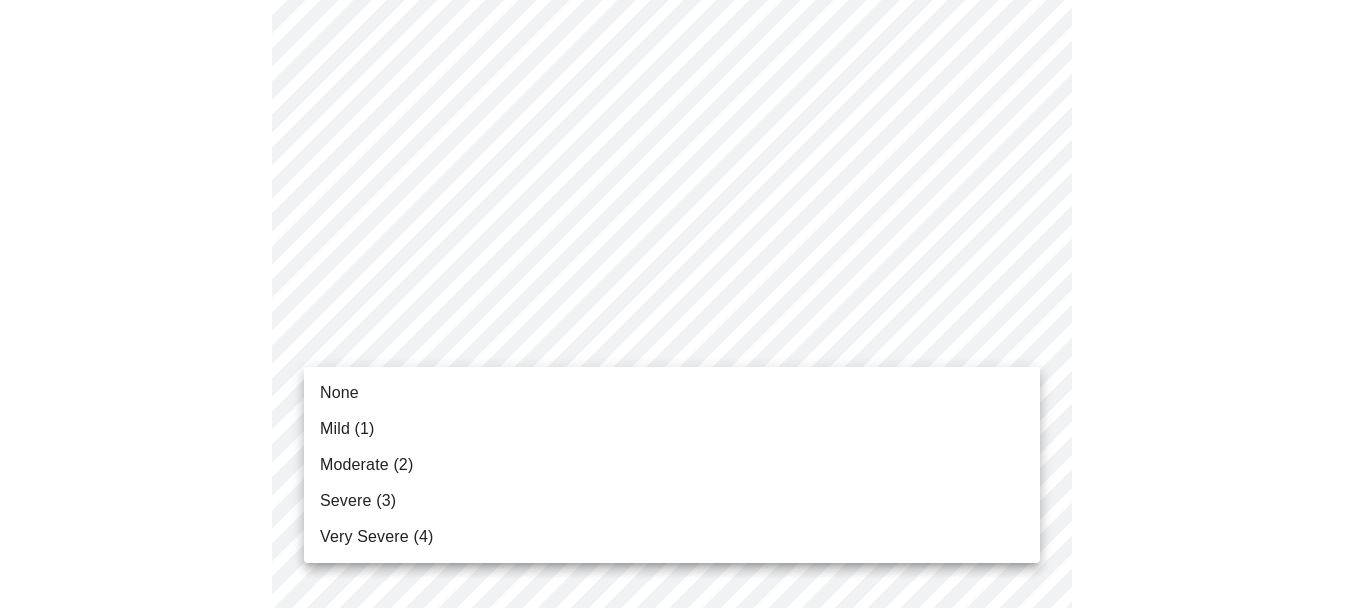 click on "Moderate (2)" at bounding box center (366, 465) 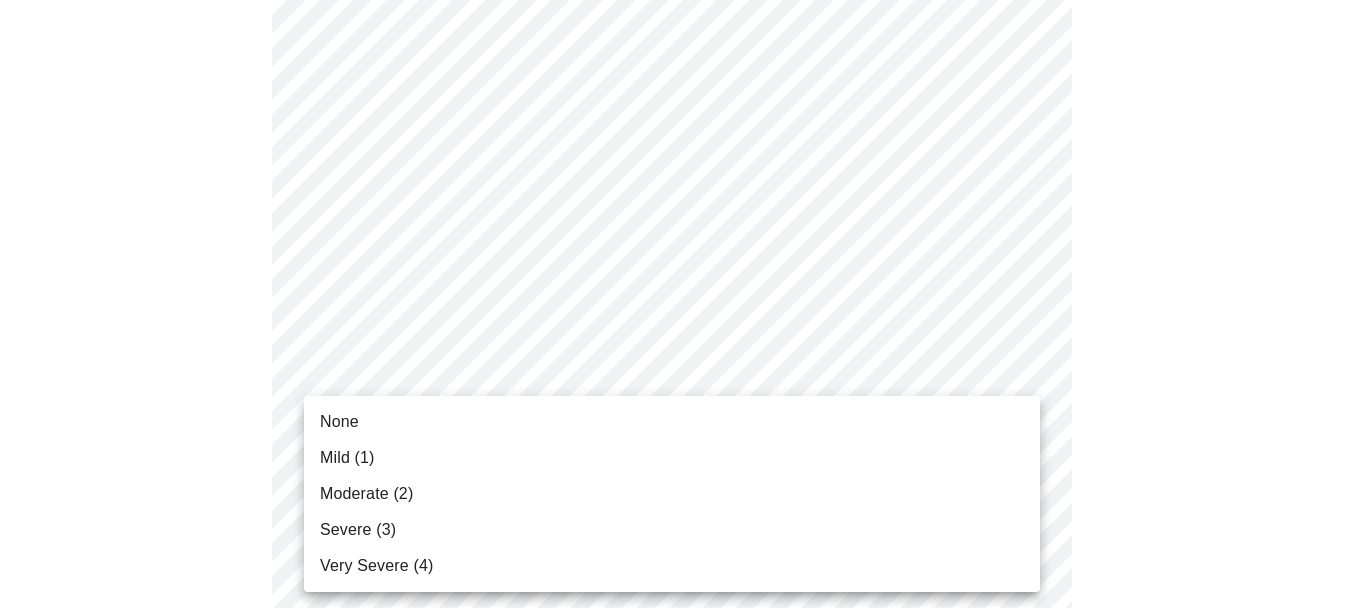 click on "MyMenopauseRx Appointments Messaging Labs Uploads Medications Community Refer a Friend Hi [FIRST]   Intake Questions for Mon, Aug 4th 2025 @ 1:00pm-1:20pm 3  /  13 Settings Billing Invoices Log out None Mild (1) Moderate (2) Severe (3) Very Severe (4)" at bounding box center [679, 568] 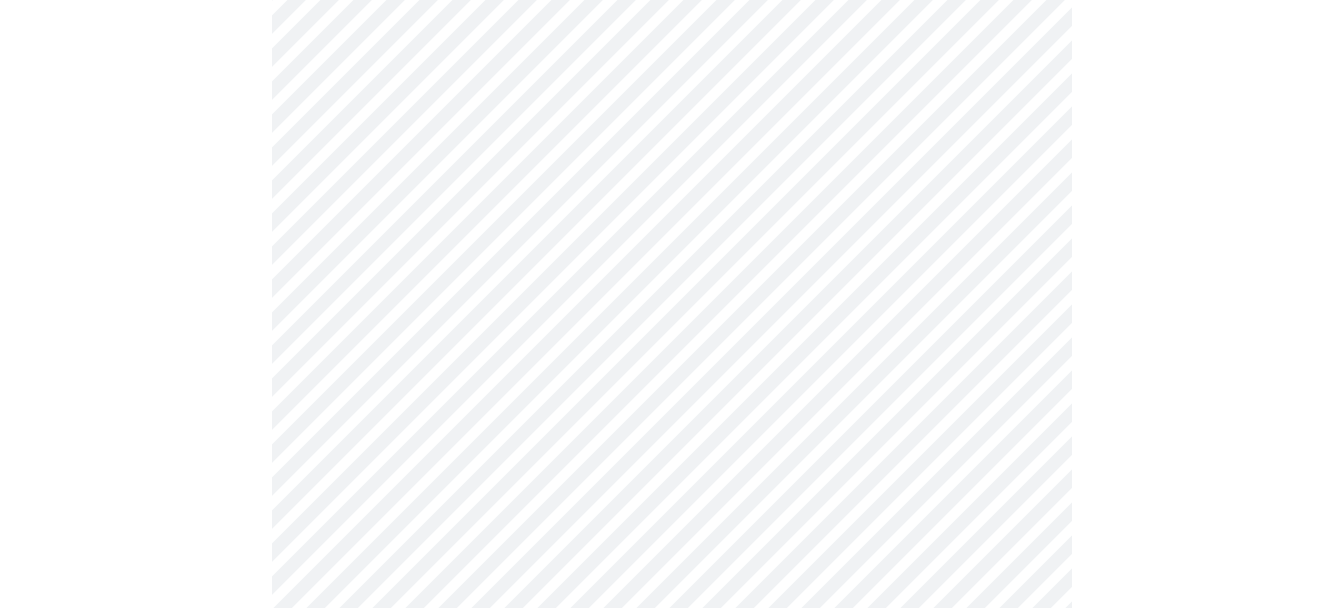 click at bounding box center (671, 623) 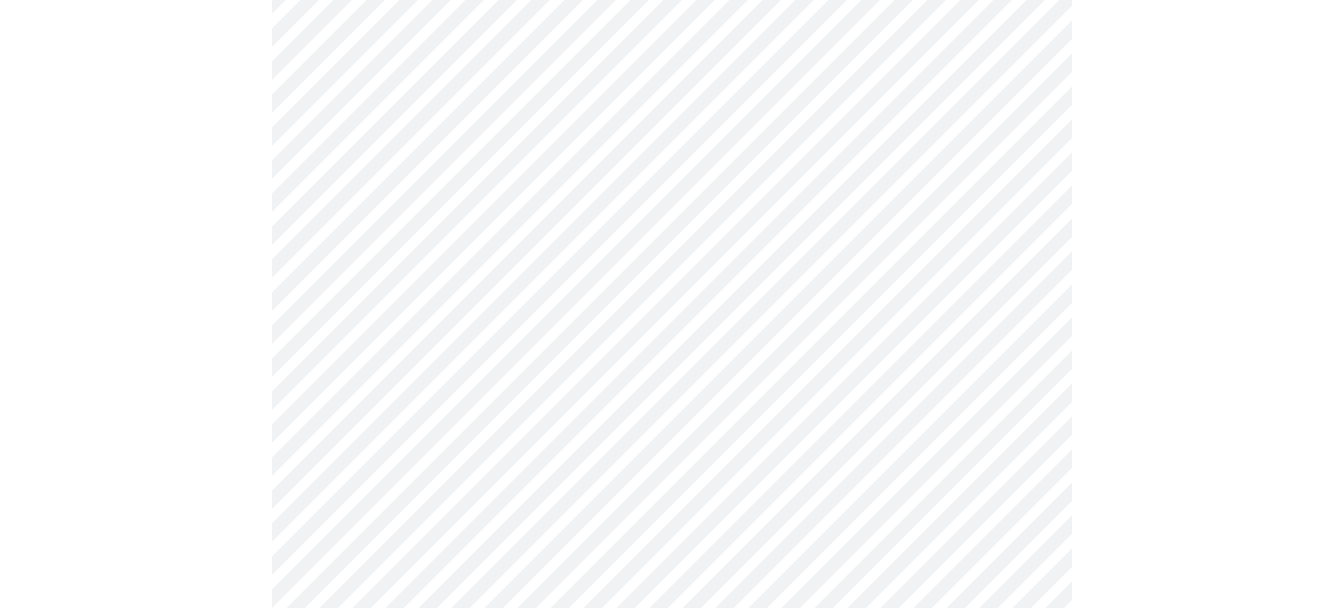 scroll, scrollTop: 1000, scrollLeft: 0, axis: vertical 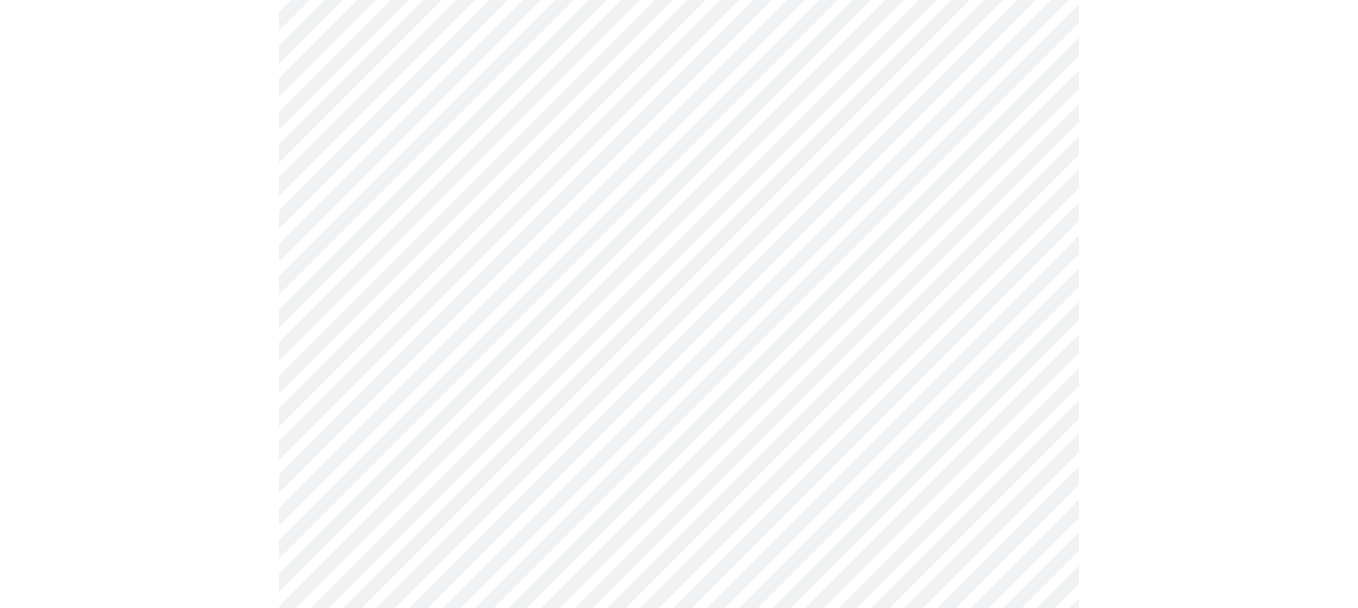 click on "MyMenopauseRx Appointments Messaging Labs Uploads Medications Community Refer a Friend Hi [FIRST]   Intake Questions for Mon, Aug 4th 2025 @ 1:00pm-1:20pm 3  /  13 Settings Billing Invoices Log out" at bounding box center (679, 254) 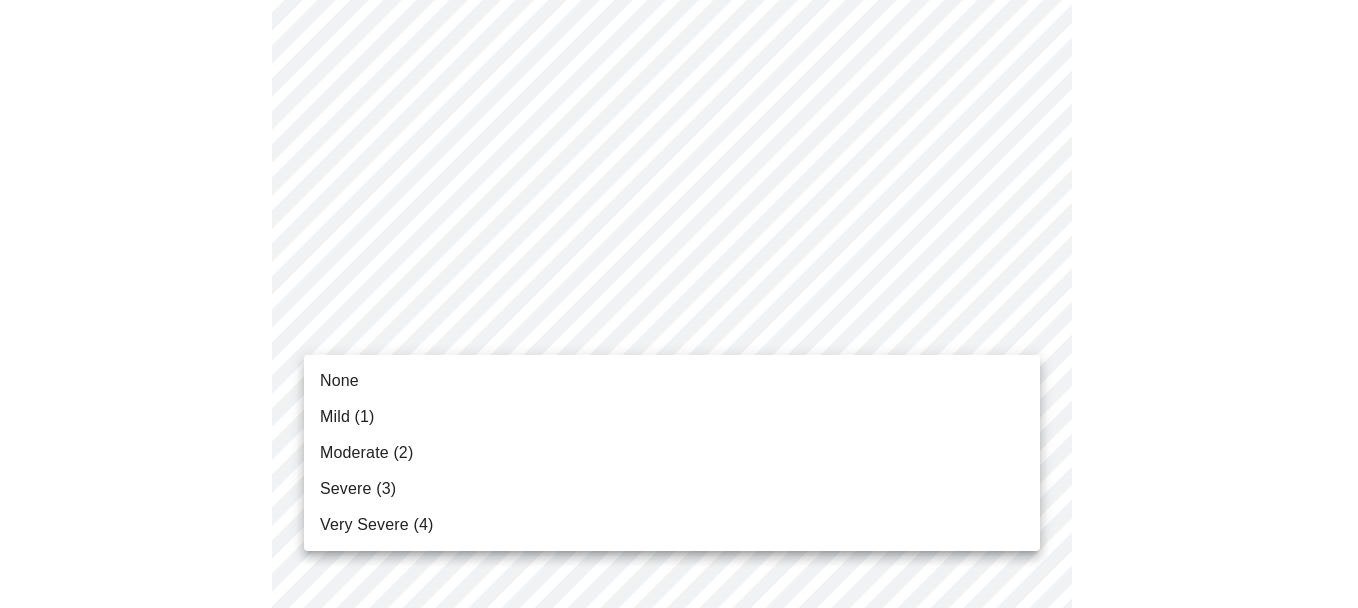 click on "Moderate (2)" at bounding box center (672, 453) 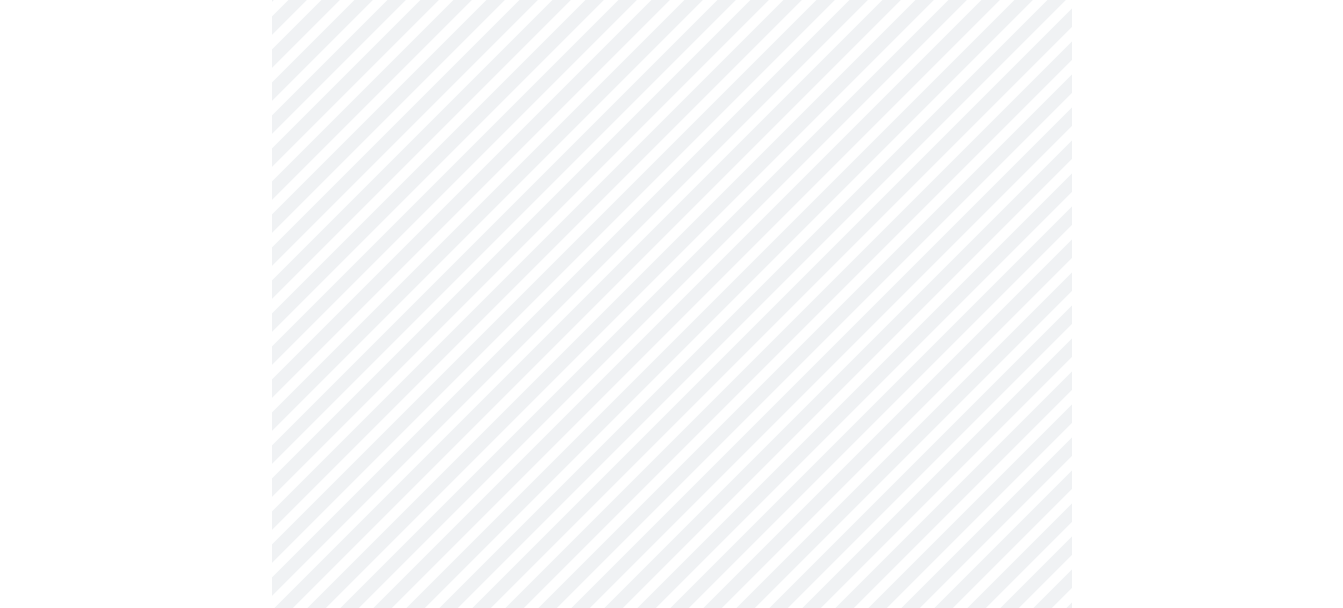 scroll, scrollTop: 1200, scrollLeft: 0, axis: vertical 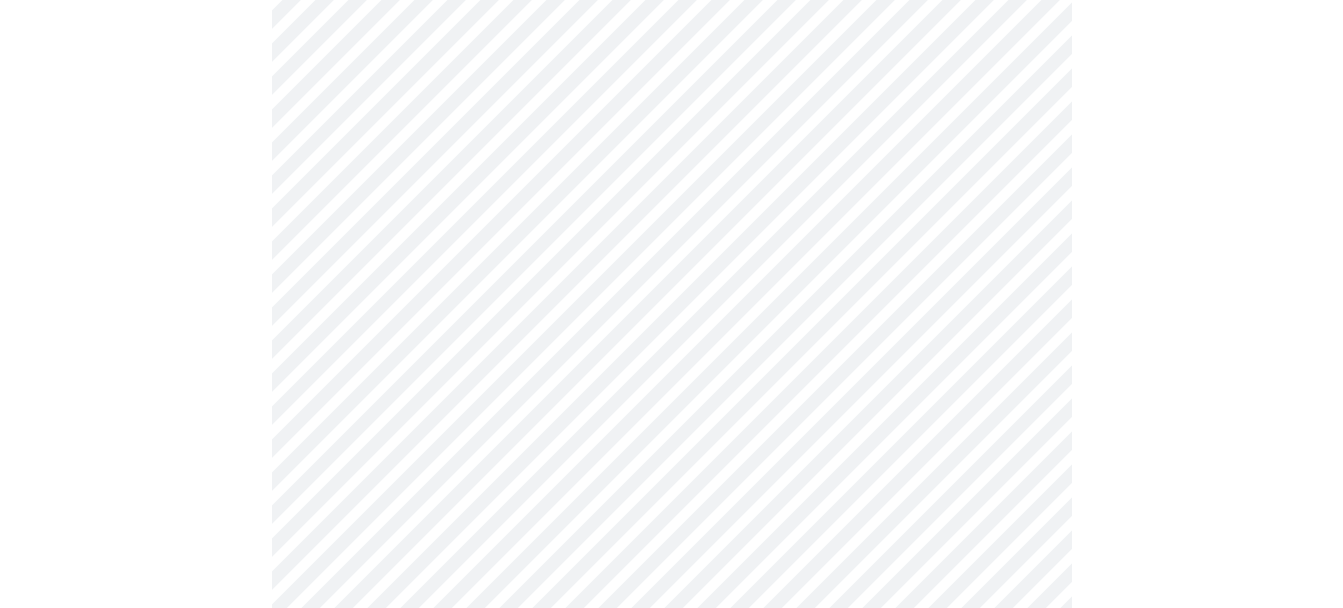 click on "MyMenopauseRx Appointments Messaging Labs Uploads Medications Community Refer a Friend Hi [FIRST]   Intake Questions for Mon, Aug 4th 2025 @ 1:00pm-1:20pm 3  /  13 Settings Billing Invoices Log out" at bounding box center [671, 40] 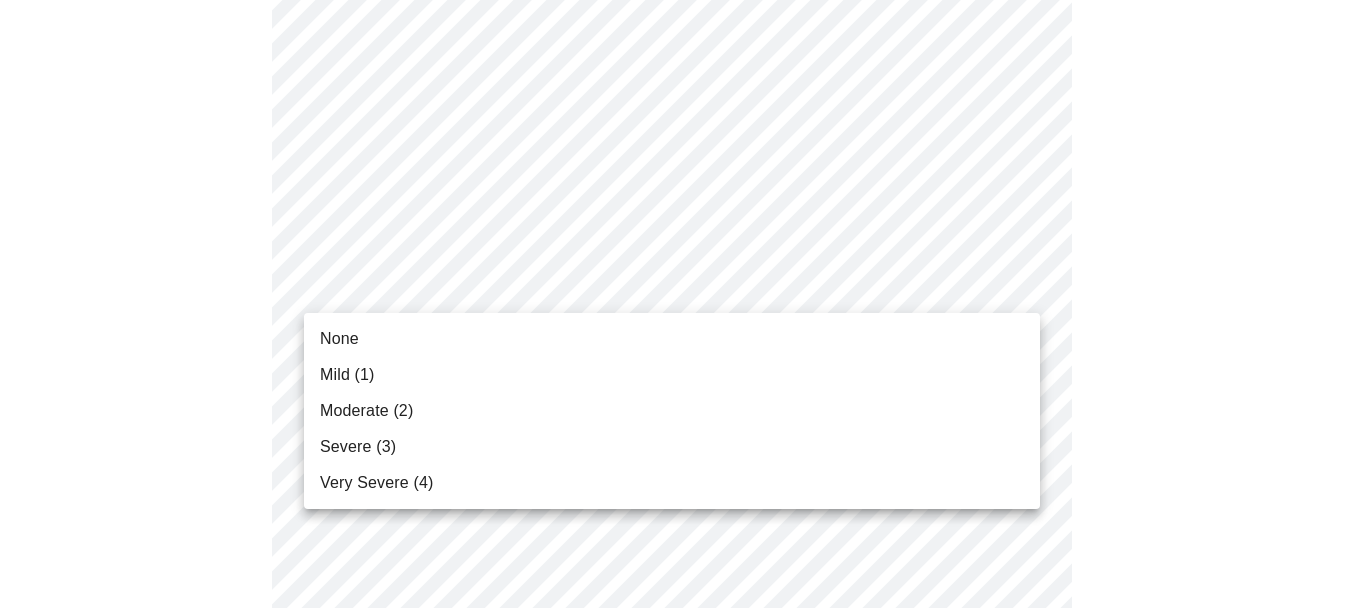 click on "Severe (3)" at bounding box center [672, 447] 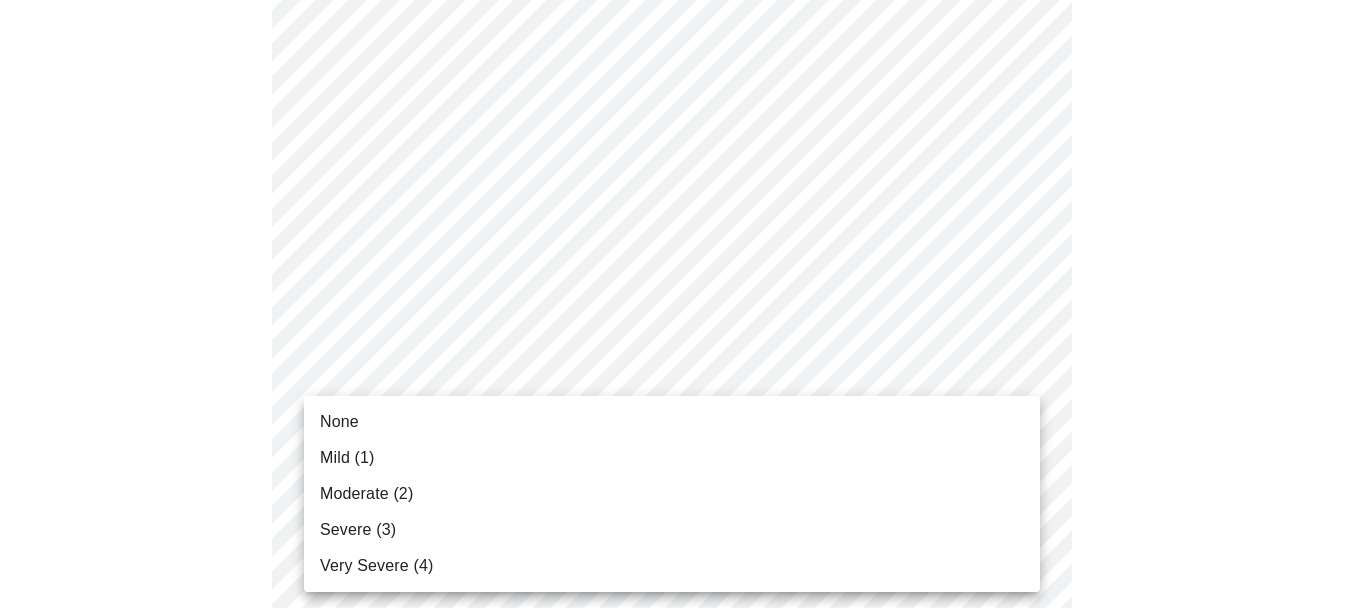 click on "MyMenopauseRx Appointments Messaging Labs Uploads Medications Community Refer a Friend Hi [FIRST]   Intake Questions for Mon, Aug 4th 2025 @ 1:00pm-1:20pm 3  /  13 Settings Billing Invoices Log out None Mild (1) Moderate (2) Severe (3) Very Severe (4)" at bounding box center (679, 26) 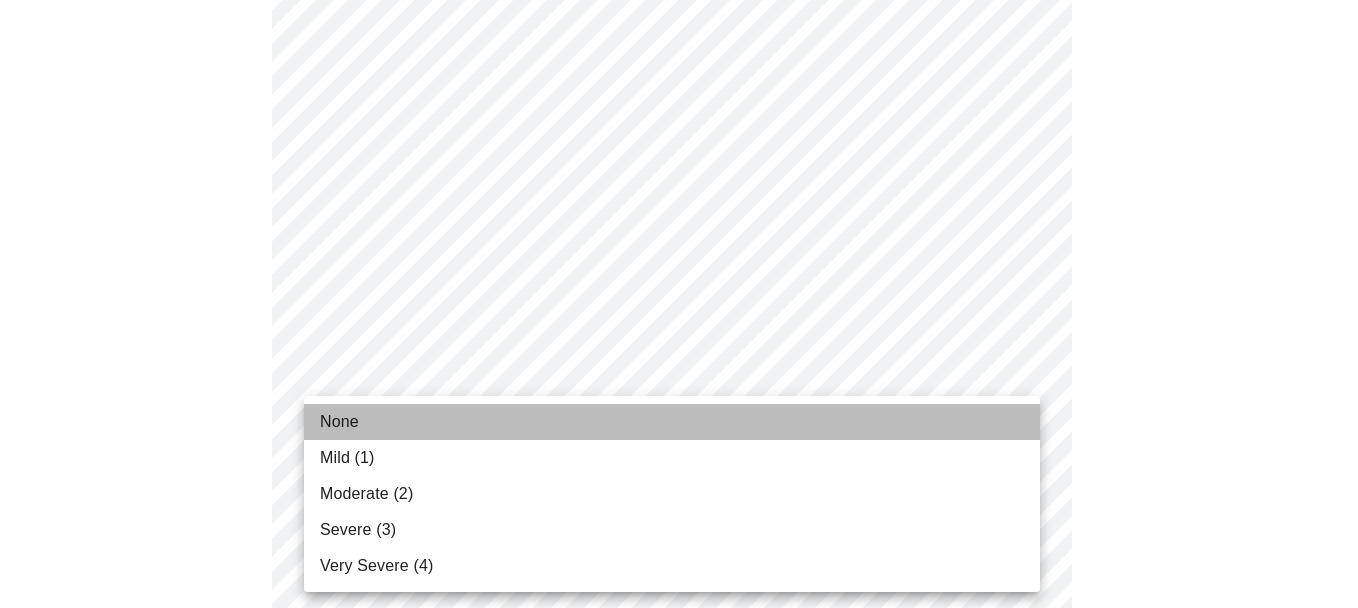 click on "None" at bounding box center [672, 422] 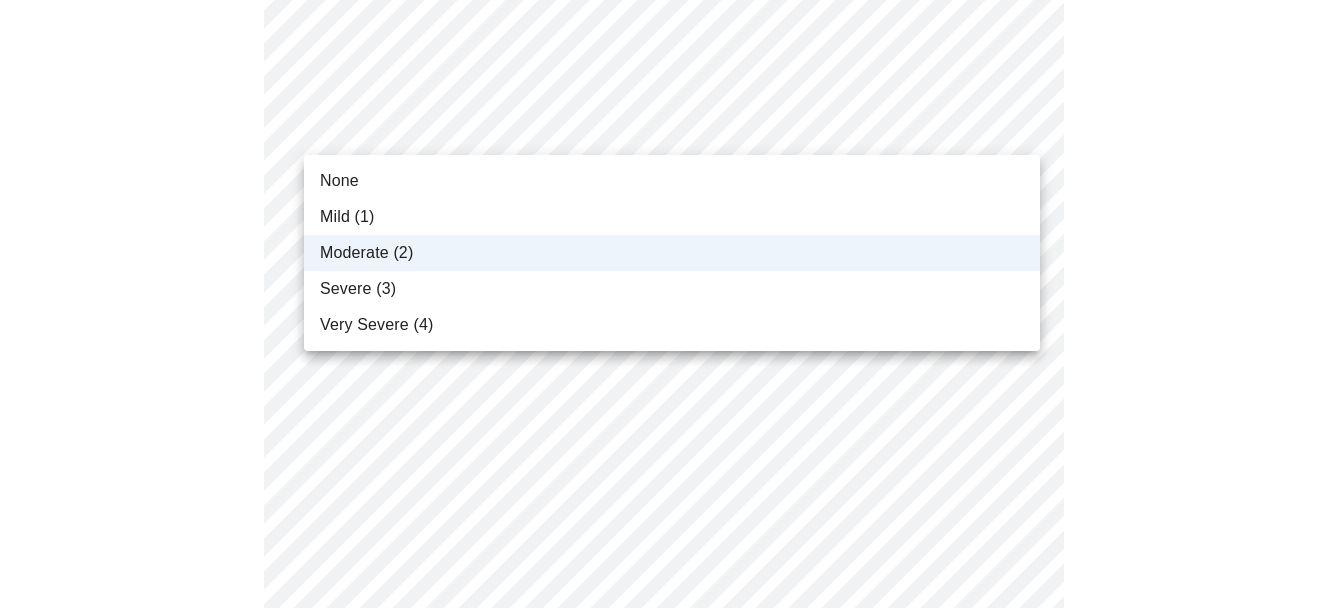 click on "MyMenopauseRx Appointments Messaging Labs Uploads Medications Community Refer a Friend Hi [FIRST]   Intake Questions for Mon, Aug 4th 2025 @ 1:00pm-1:20pm 3  /  13 Settings Billing Invoices Log out None Mild (1) Moderate (2) Severe (3) Very Severe (4)" at bounding box center [671, 12] 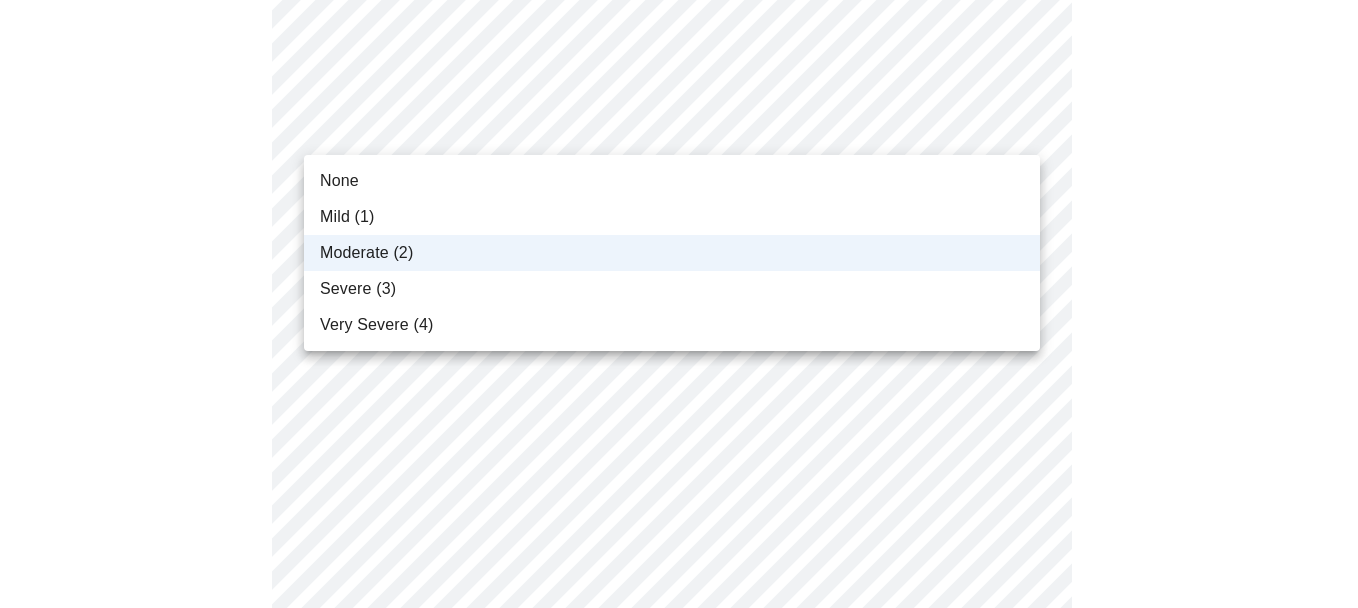 click on "Severe (3)" at bounding box center (672, 289) 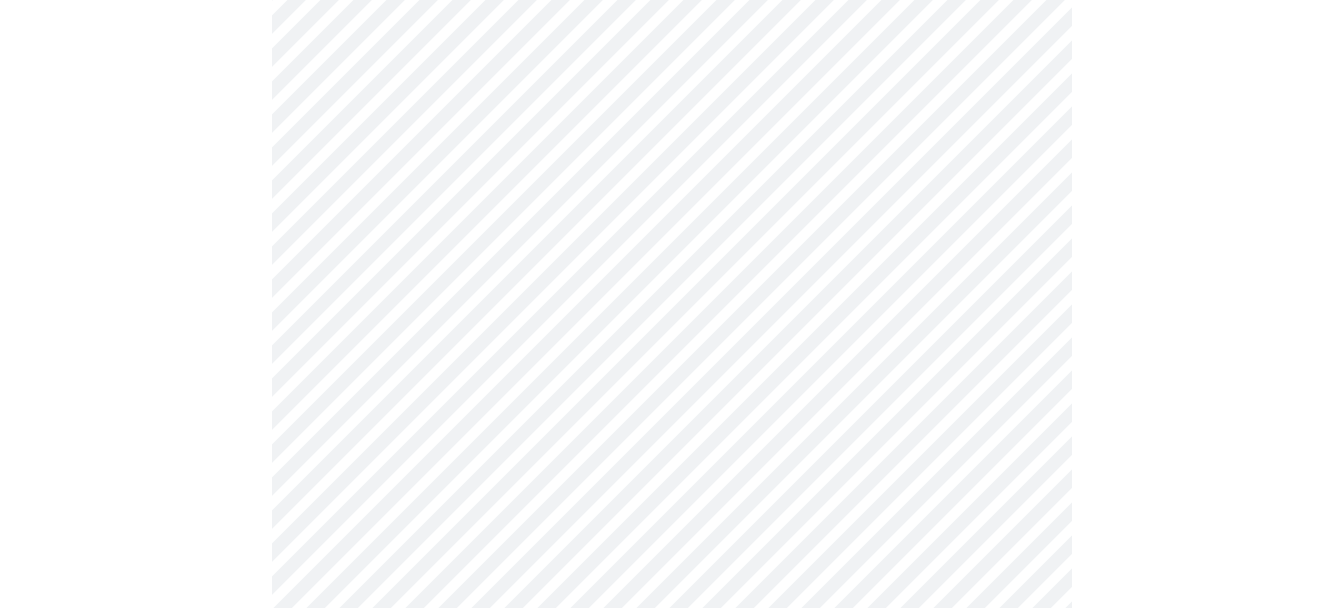 scroll, scrollTop: 1500, scrollLeft: 0, axis: vertical 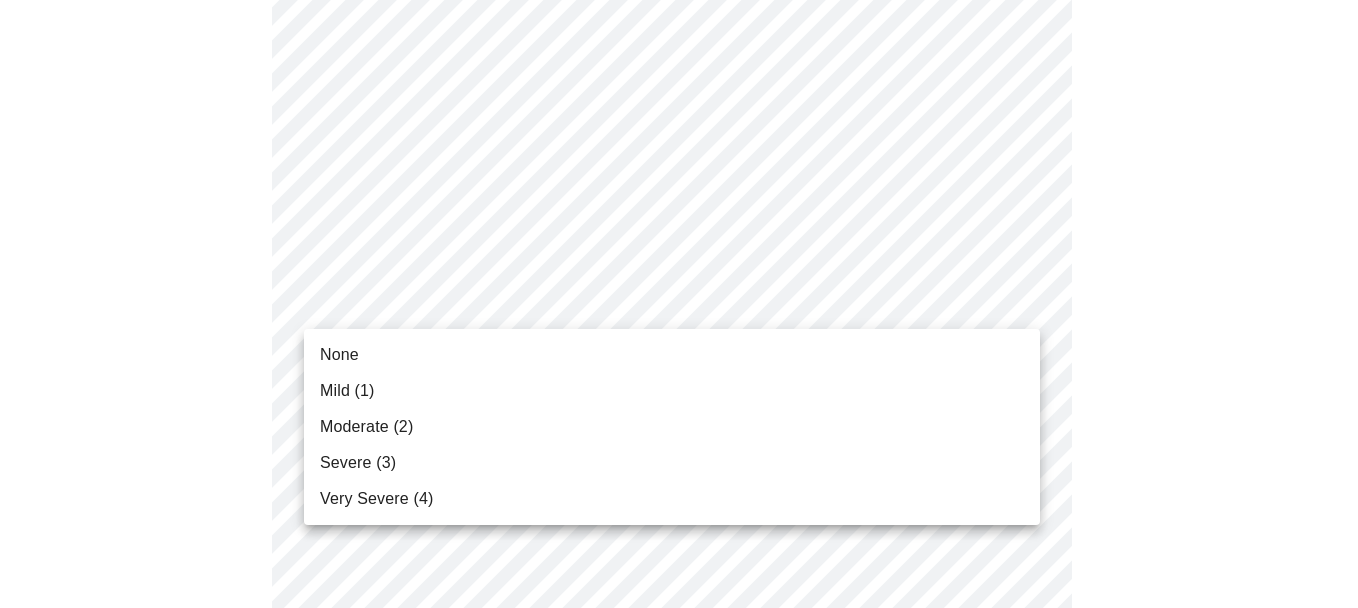 click on "MyMenopauseRx Appointments Messaging Labs Uploads Medications Community Refer a Friend Hi [FIRST]   Intake Questions for Mon, Aug 4th 2025 @ 1:00pm-1:20pm 3  /  13 Settings Billing Invoices Log out None Mild (1) Moderate (2) Severe (3) Very Severe (4)" at bounding box center (679, -288) 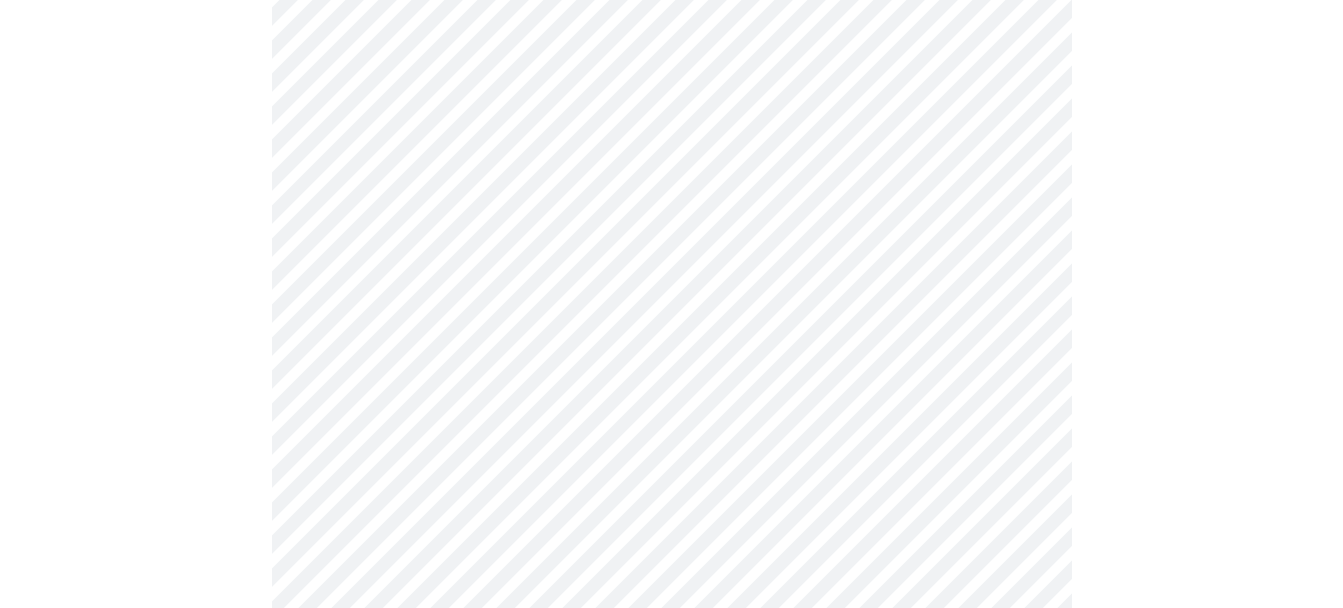 click on "MyMenopauseRx Appointments Messaging Labs Uploads Medications Community Refer a Friend Hi [FIRST]   Intake Questions for Mon, Aug 4th 2025 @ 1:00pm-1:20pm 3  /  13 Settings Billing Invoices Log out" at bounding box center (671, -302) 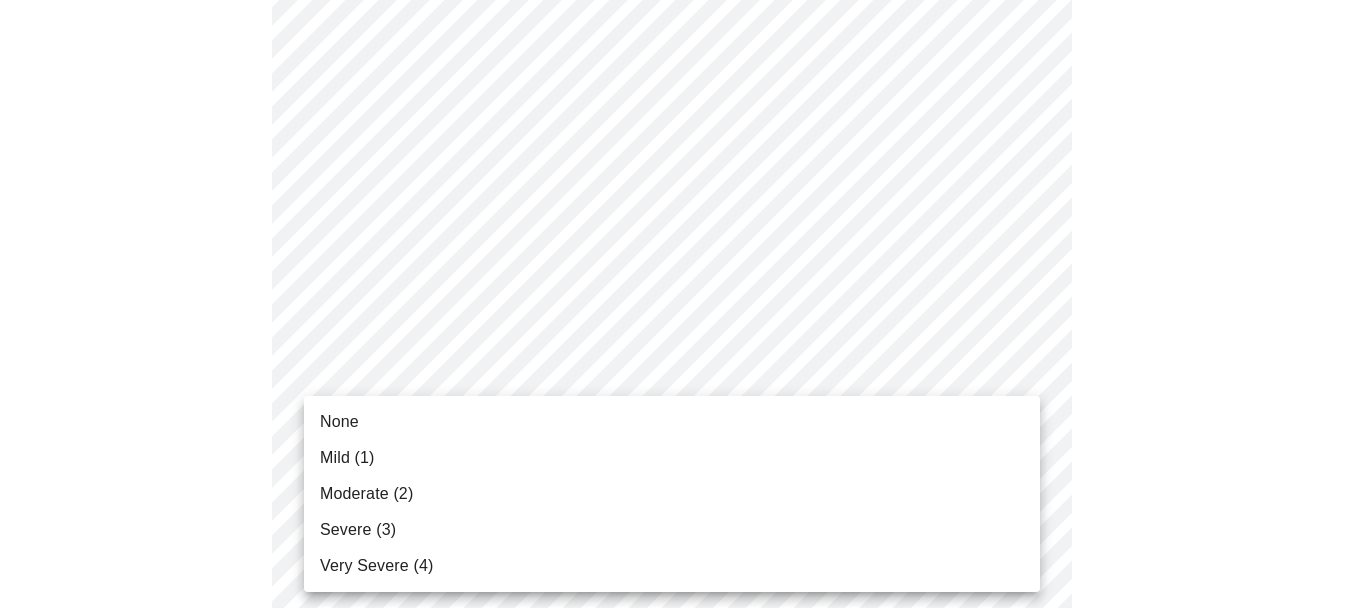 click on "Mild (1)" at bounding box center [672, 458] 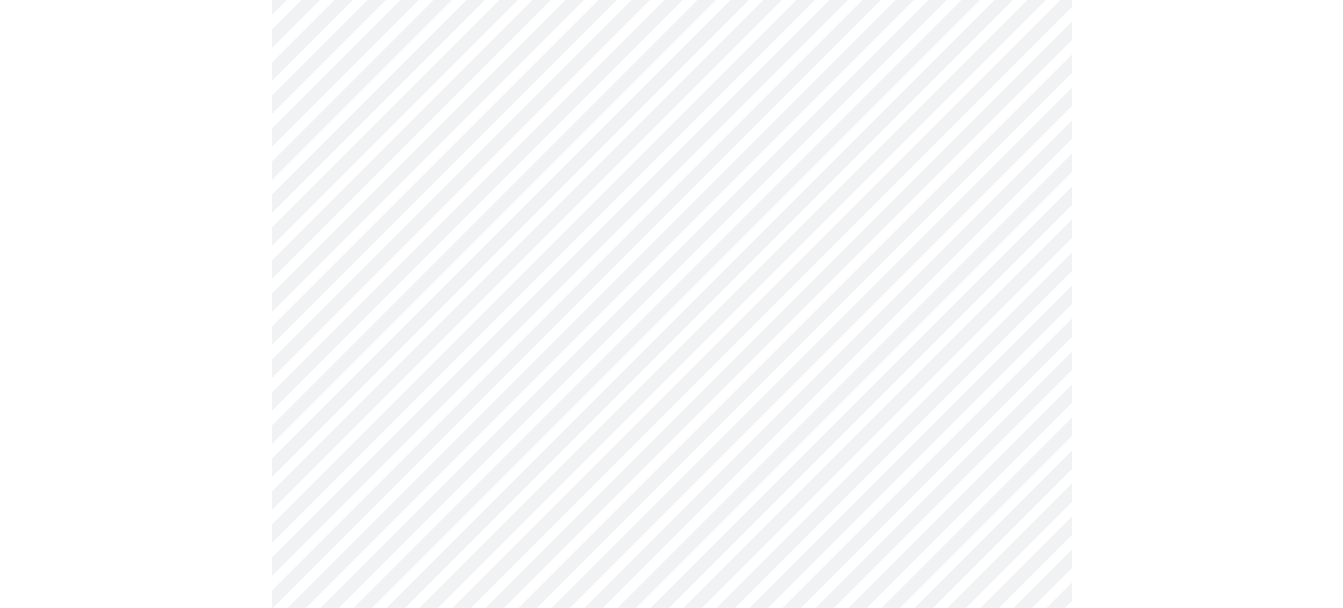 scroll, scrollTop: 900, scrollLeft: 0, axis: vertical 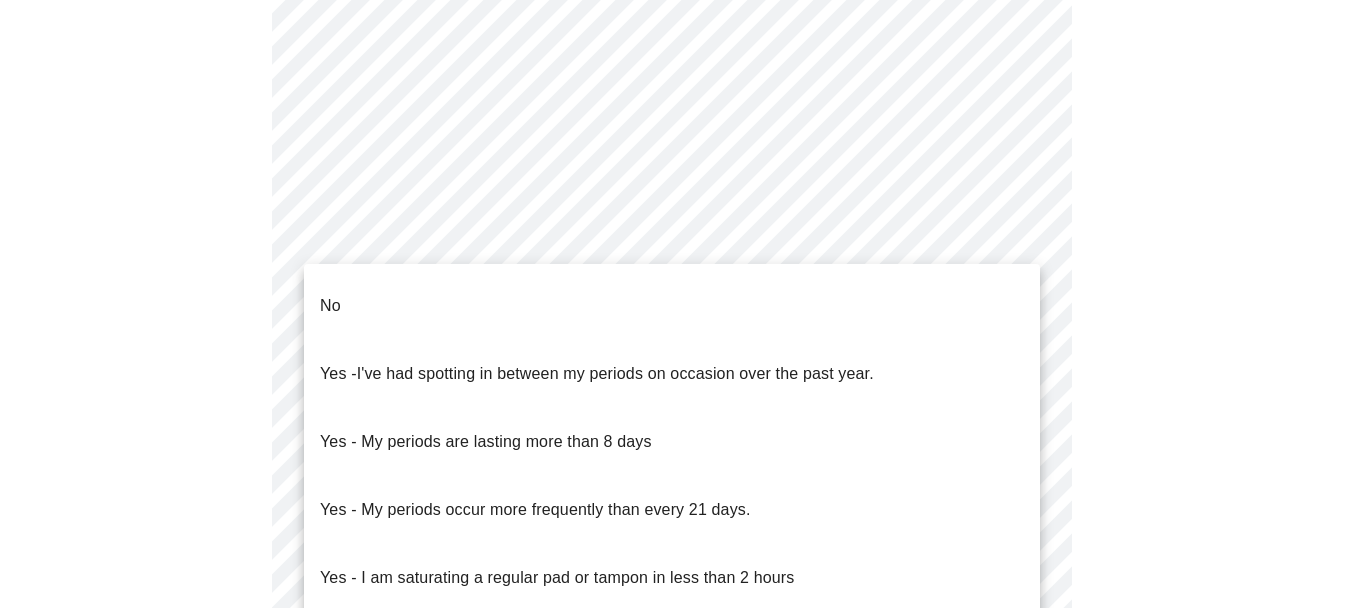click on "MyMenopauseRx Appointments Messaging Labs Uploads Medications Community Refer a Friend Hi [FIRST]   Intake Questions for Mon, Aug 4th 2025 @ 1:00pm-1:20pm 4  /  13 Settings Billing Invoices Log out No
Yes -  I've had spotting in between my periods on occasion over the past year.
Yes - My periods are lasting more than 8 days
Yes - My periods occur more frequently than every 21 days.
Yes - I am saturating a regular pad or tampon in less than 2 hours
Yes - I had bleeding or spotting (even a tinge) after going 12 months without a period" at bounding box center [679, 54] 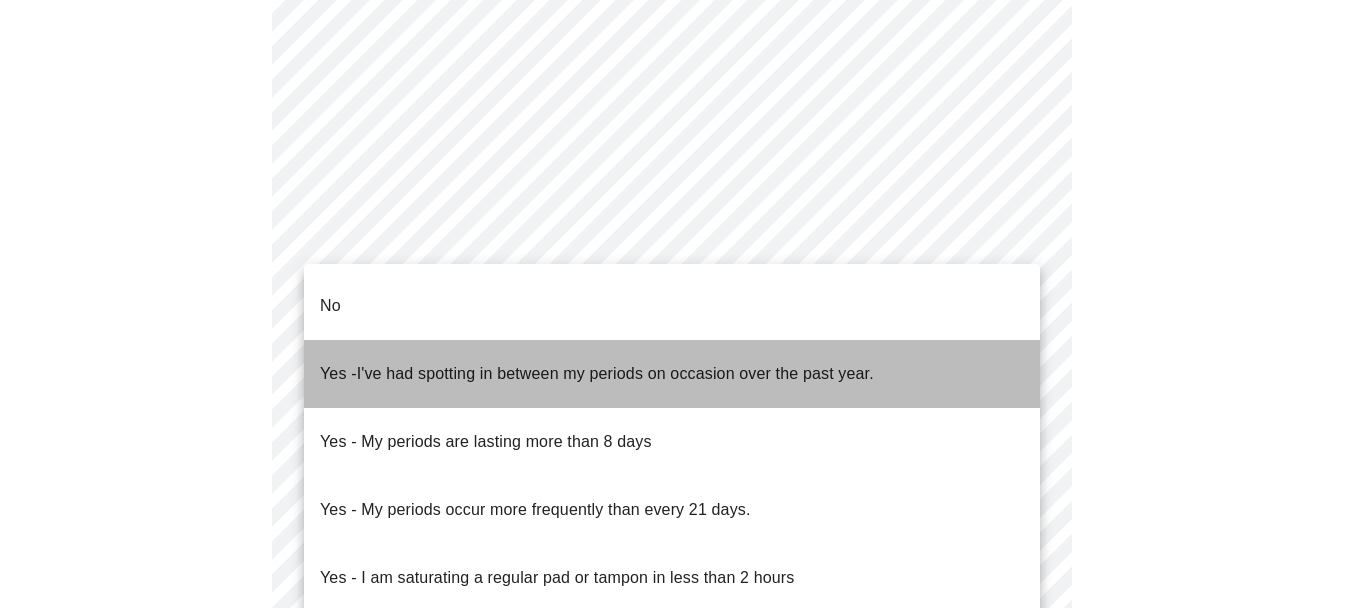 click on "I've had spotting in between my periods on occasion over the past year." at bounding box center (615, 373) 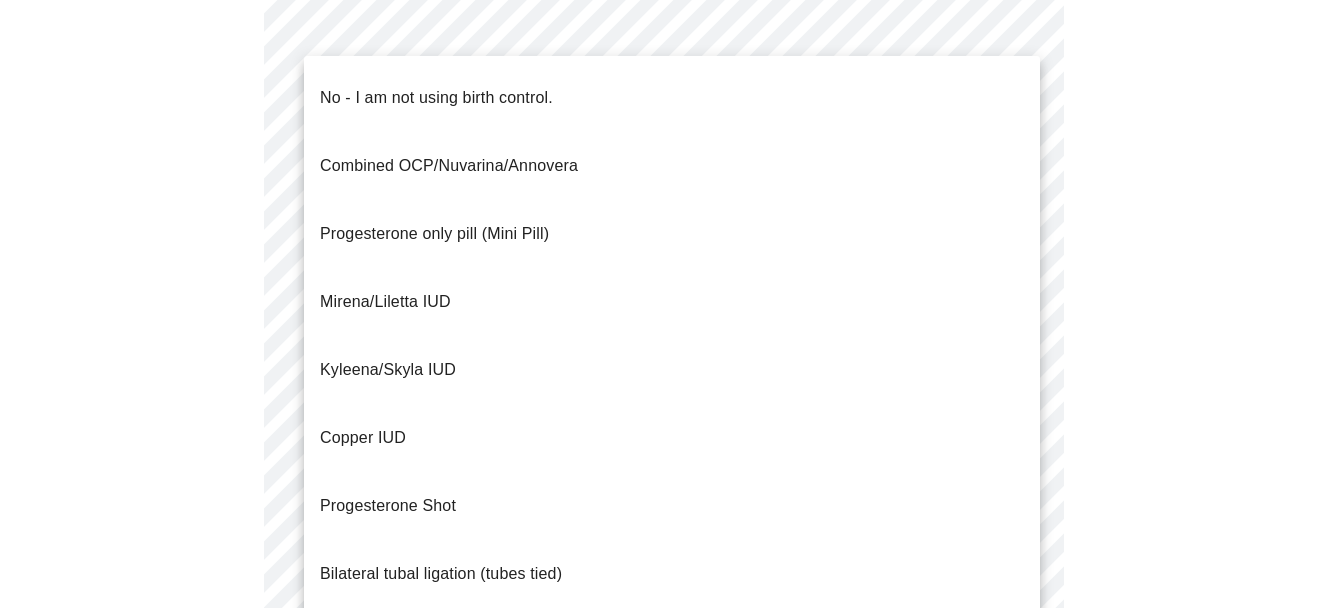 click on "MyMenopauseRx Appointments Messaging Labs Uploads Medications Community Refer a Friend Hi [FIRST]   Intake Questions for Mon, Aug 4th 2025 @ 1:00pm-1:20pm 4  /  13 Settings Billing Invoices Log out No - I am not using birth control.
Combined OCP/Nuvarina/Annovera
Progesterone only pill (Mini Pill)
Mirena/Liletta IUD
Kyleena/Skyla IUD
Copper IUD
Progesterone Shot
Bilateral tubal ligation (tubes tied)
Parnter had vasectomy
Barrier method (condoms)" at bounding box center (671, 48) 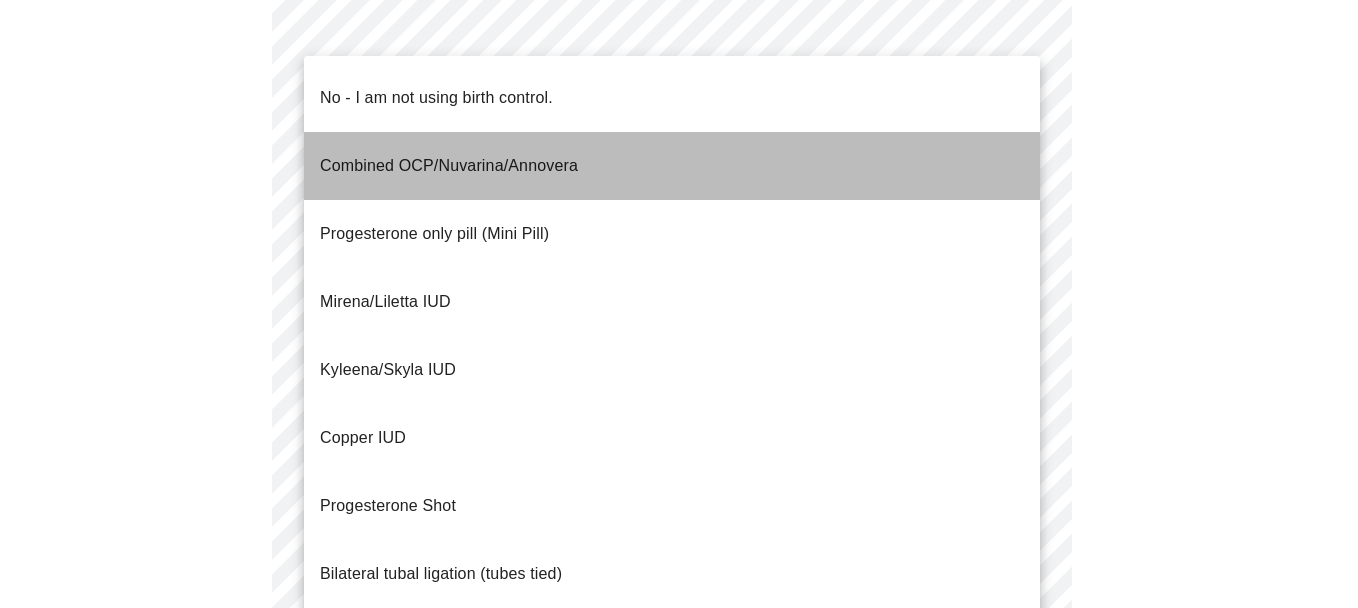 click on "Combined OCP/Nuvarina/Annovera" at bounding box center (449, 166) 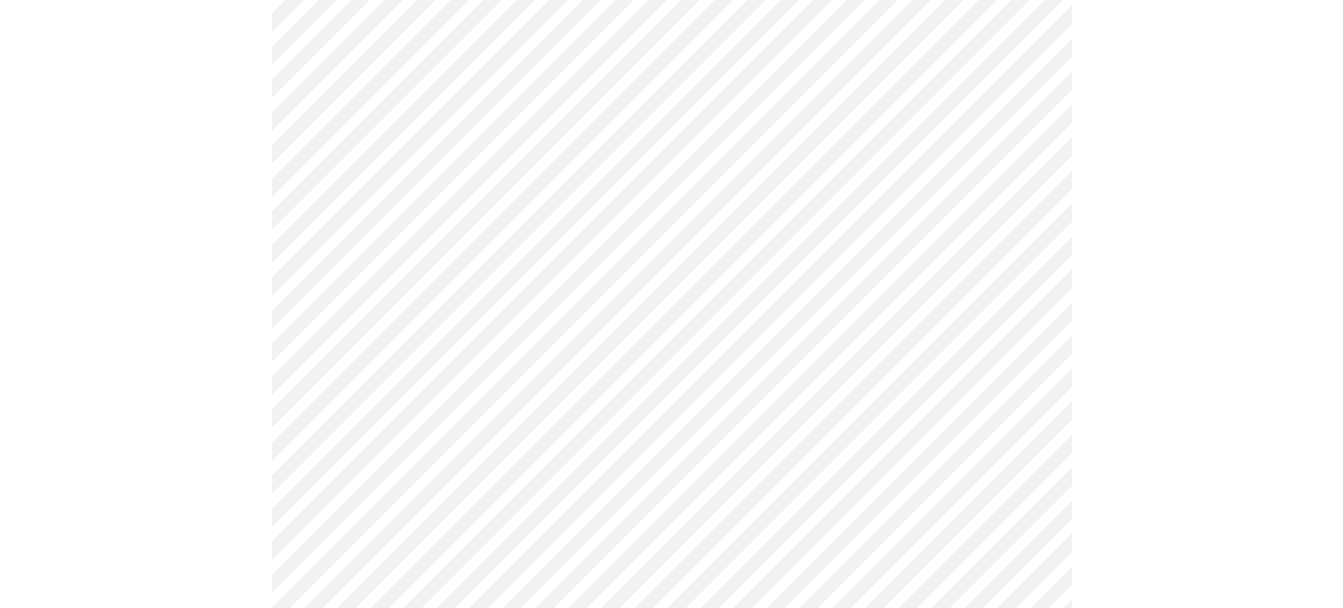 click at bounding box center [671, 112] 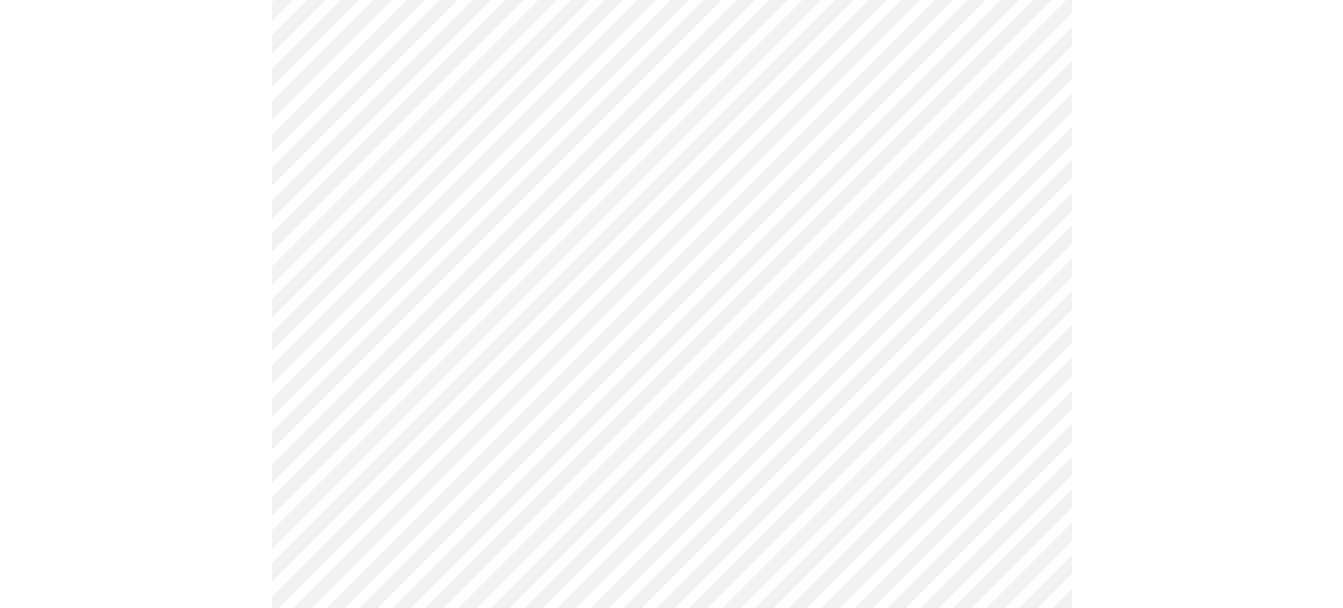 scroll, scrollTop: 1100, scrollLeft: 0, axis: vertical 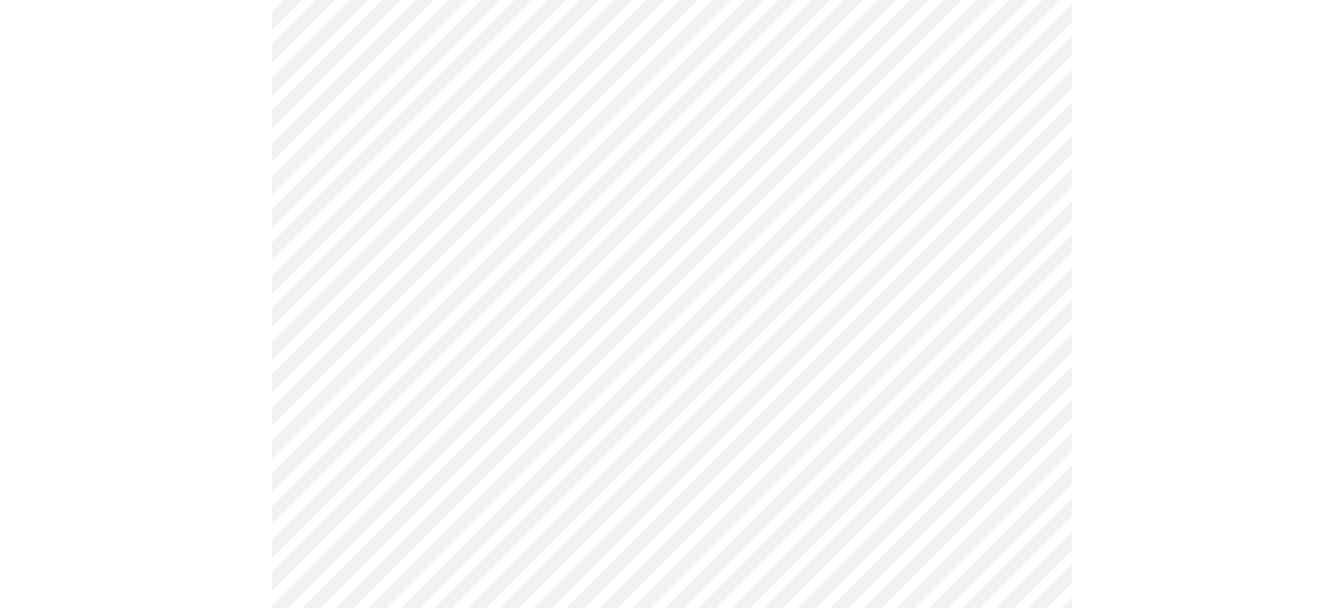 click on "MyMenopauseRx Appointments Messaging Labs Uploads Medications Community Refer a Friend Hi [FIRST]   Intake Questions for Mon, Aug 4th 2025 @ 1:00pm-1:20pm 4  /  13 Settings Billing Invoices Log out" at bounding box center [671, -158] 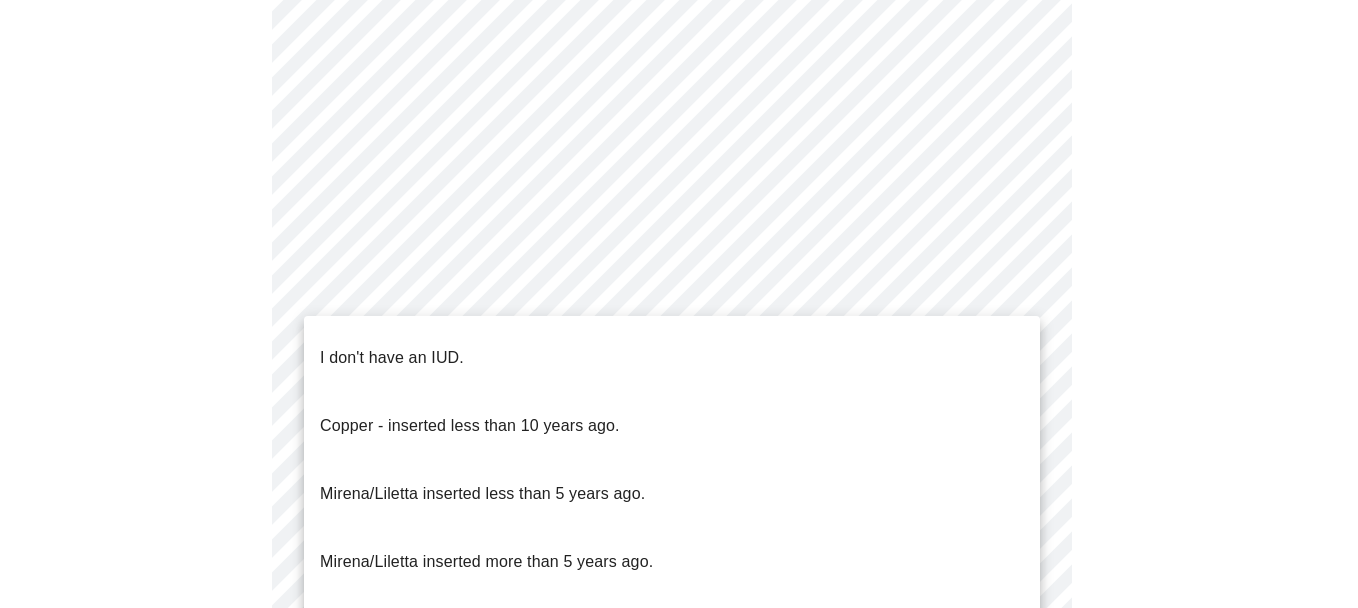 click on "I don't have an IUD." at bounding box center [392, 358] 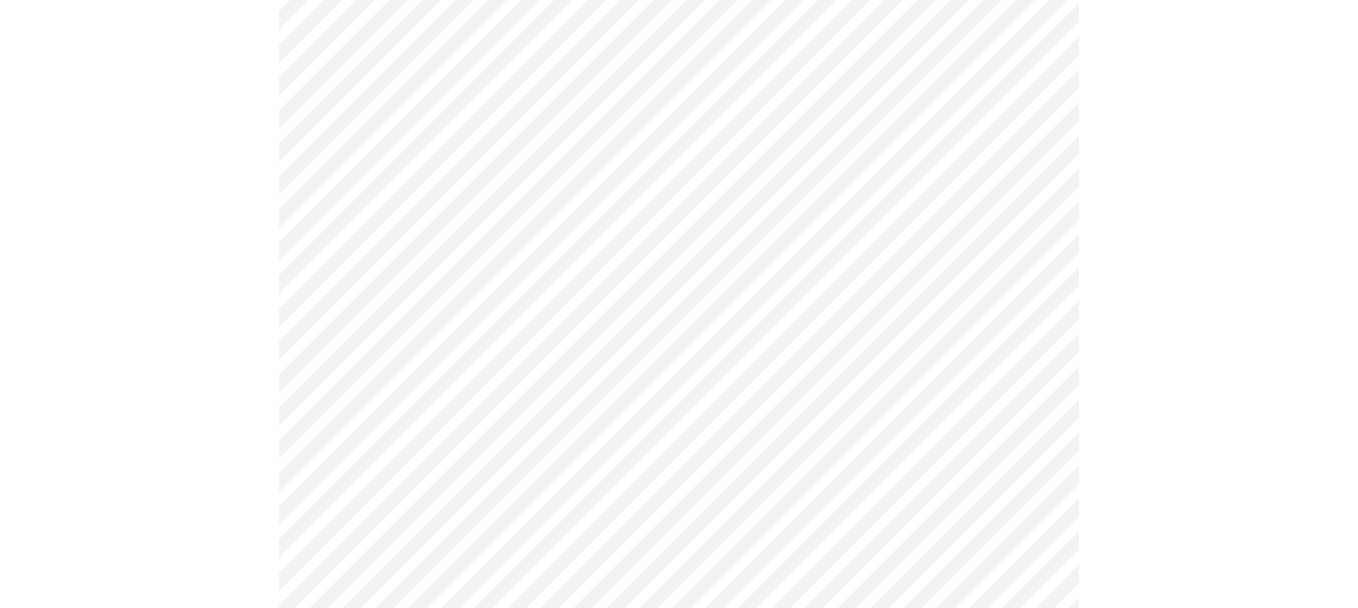 click on "MyMenopauseRx Appointments Messaging Labs Uploads Medications Community Refer a Friend Hi [FIRST]   Intake Questions for Mon, Aug 4th 2025 @ 1:00pm-1:20pm 4  /  13 Settings Billing Invoices Log out" at bounding box center (679, -164) 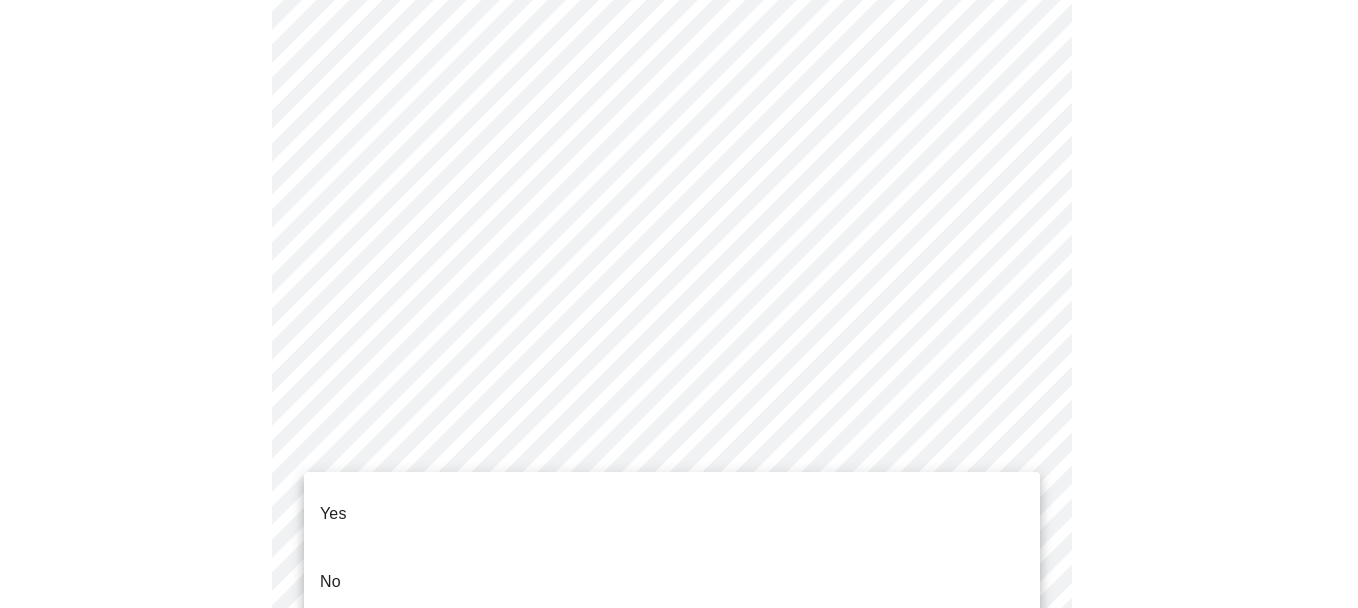 click on "Yes" at bounding box center [672, 514] 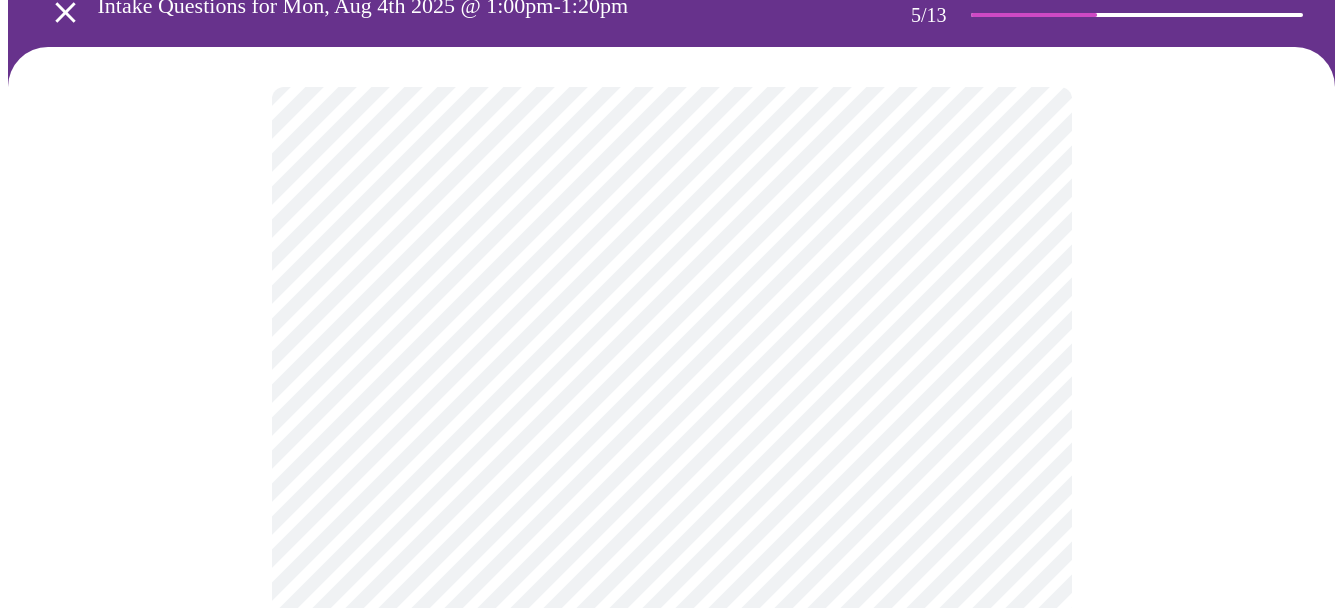 scroll, scrollTop: 200, scrollLeft: 0, axis: vertical 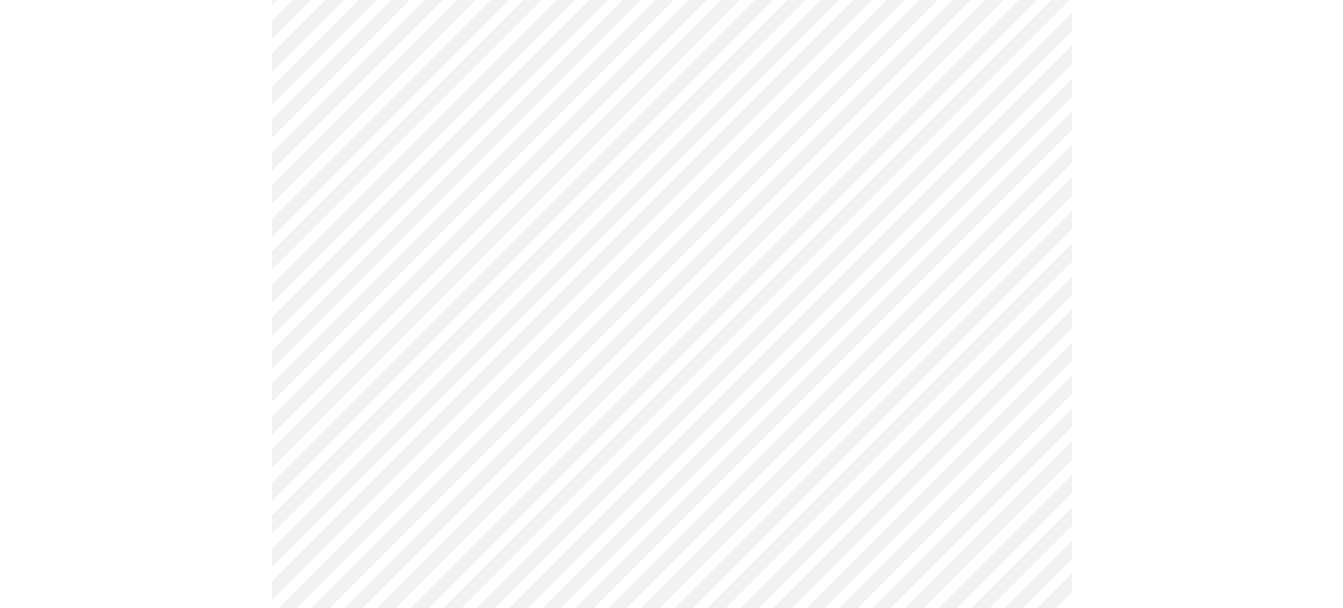 click on "MyMenopauseRx Appointments Messaging Labs Uploads Medications Community Refer a Friend Hi [FIRST]   Intake Questions for Mon, Aug 4th 2025 @ 1:00pm-1:20pm 5  /  13 Settings Billing Invoices Log out" at bounding box center (671, 460) 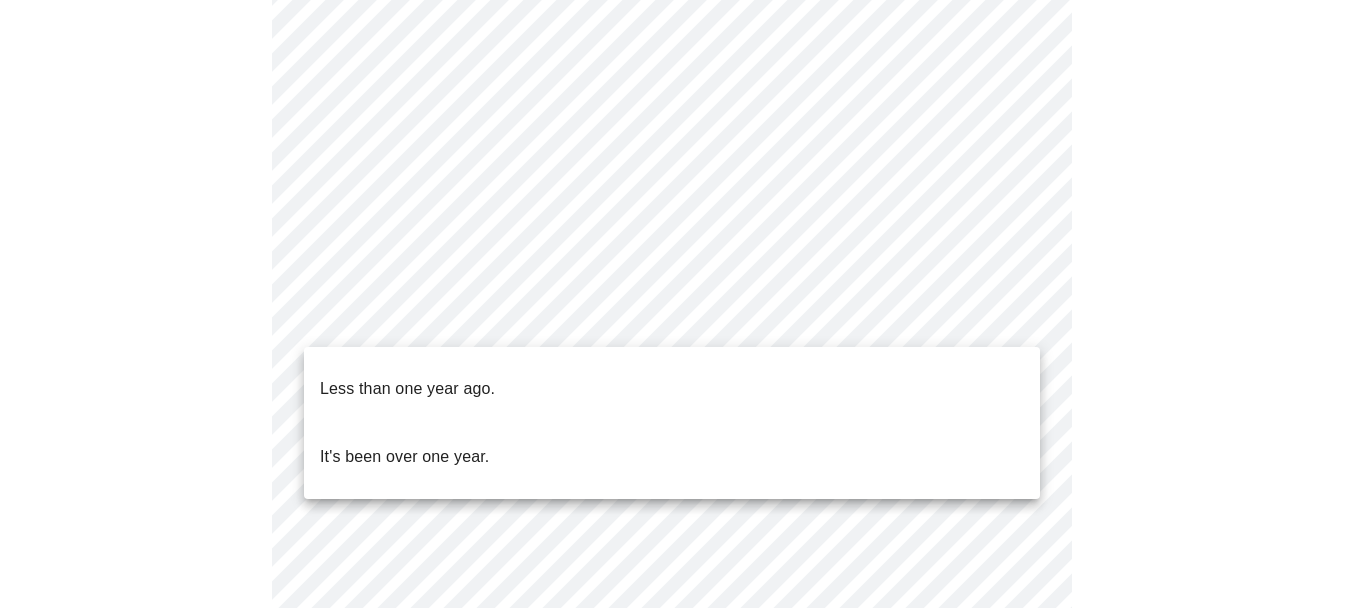 click on "Less than one year ago." at bounding box center [407, 389] 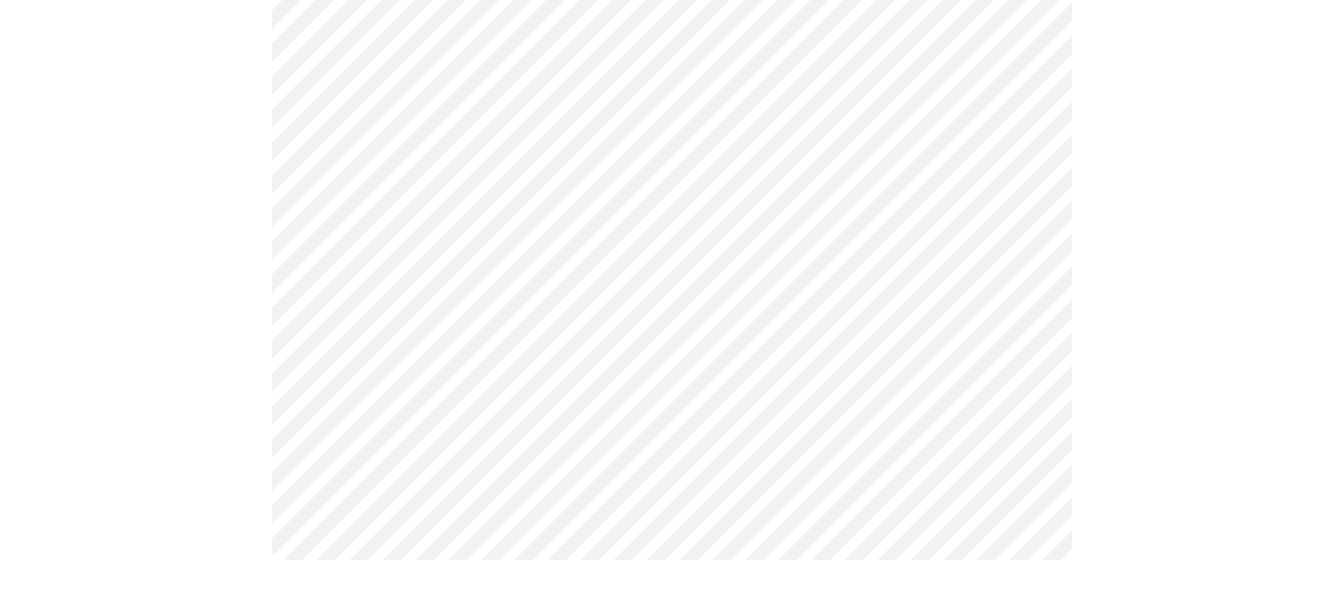 scroll, scrollTop: 0, scrollLeft: 0, axis: both 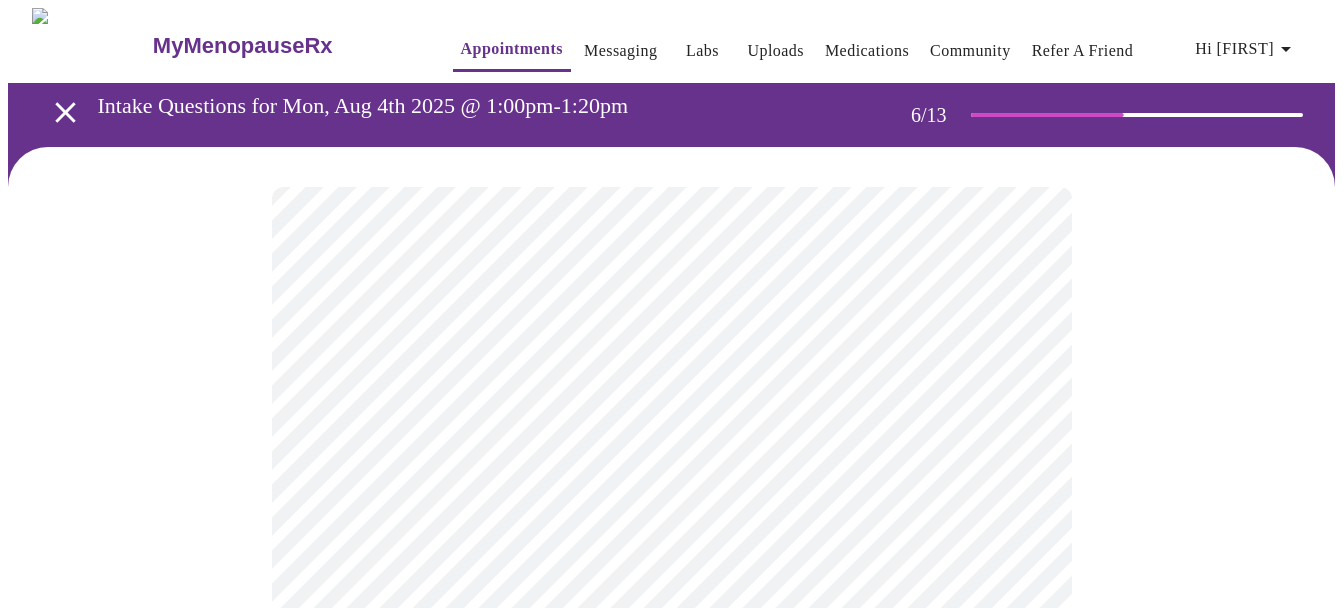 click at bounding box center [671, 605] 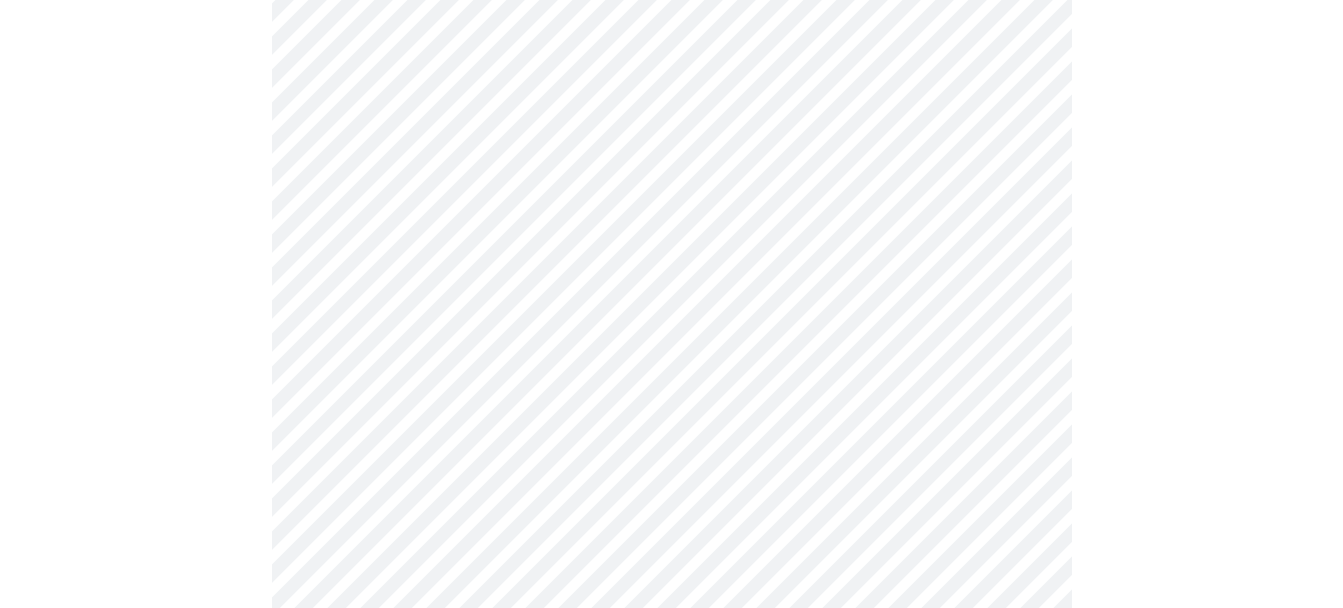 scroll, scrollTop: 5300, scrollLeft: 0, axis: vertical 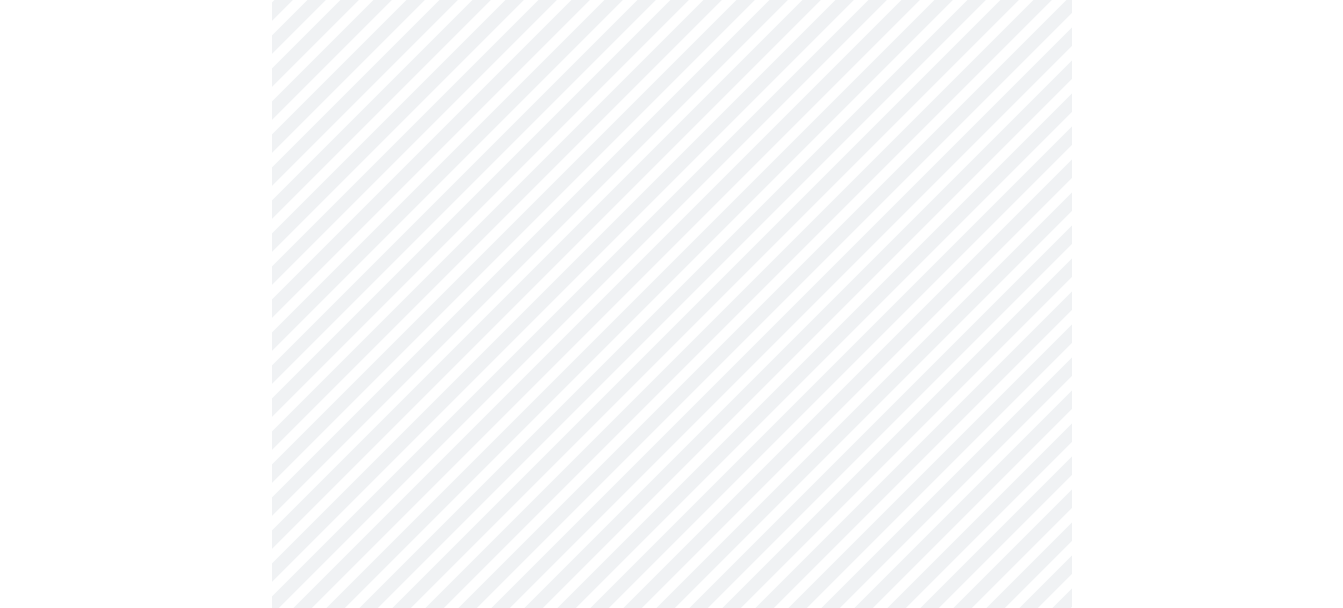 click on "MyMenopauseRx Appointments Messaging Labs Uploads Medications Community Refer a Friend Hi [FIRST]   Intake Questions for Mon, Aug 4th 2025 @ 1:00pm-1:20pm 7  /  13 Settings Billing Invoices Log out" at bounding box center (671, -2107) 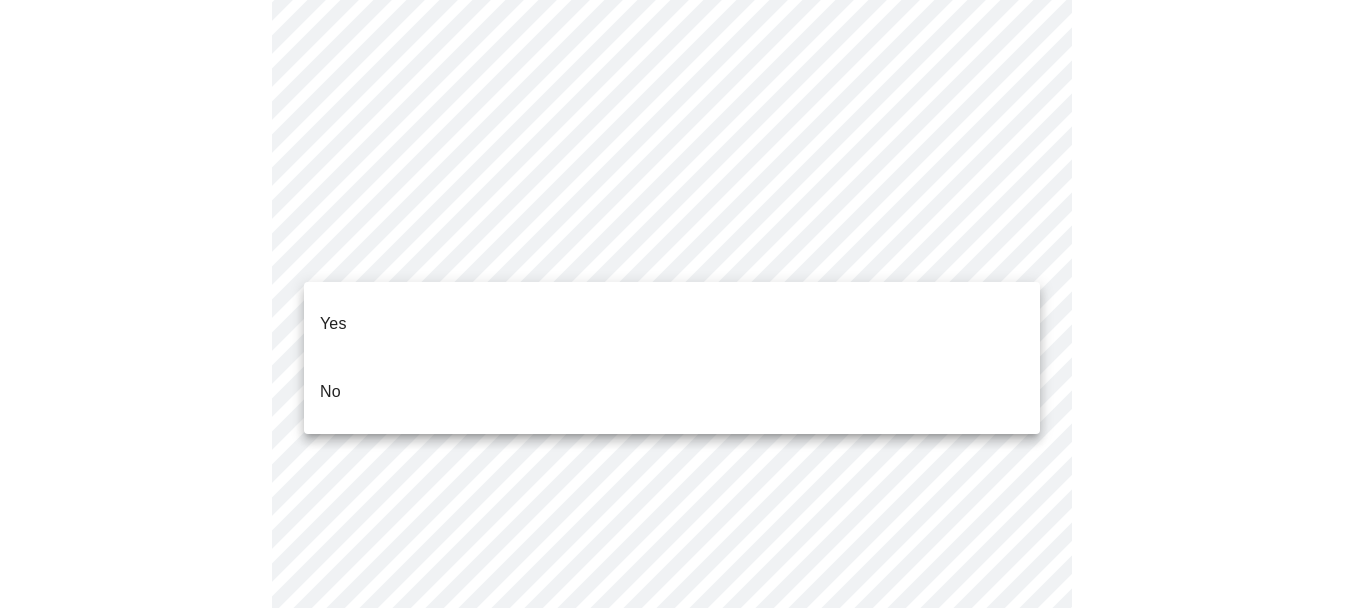 click on "No" at bounding box center [672, 392] 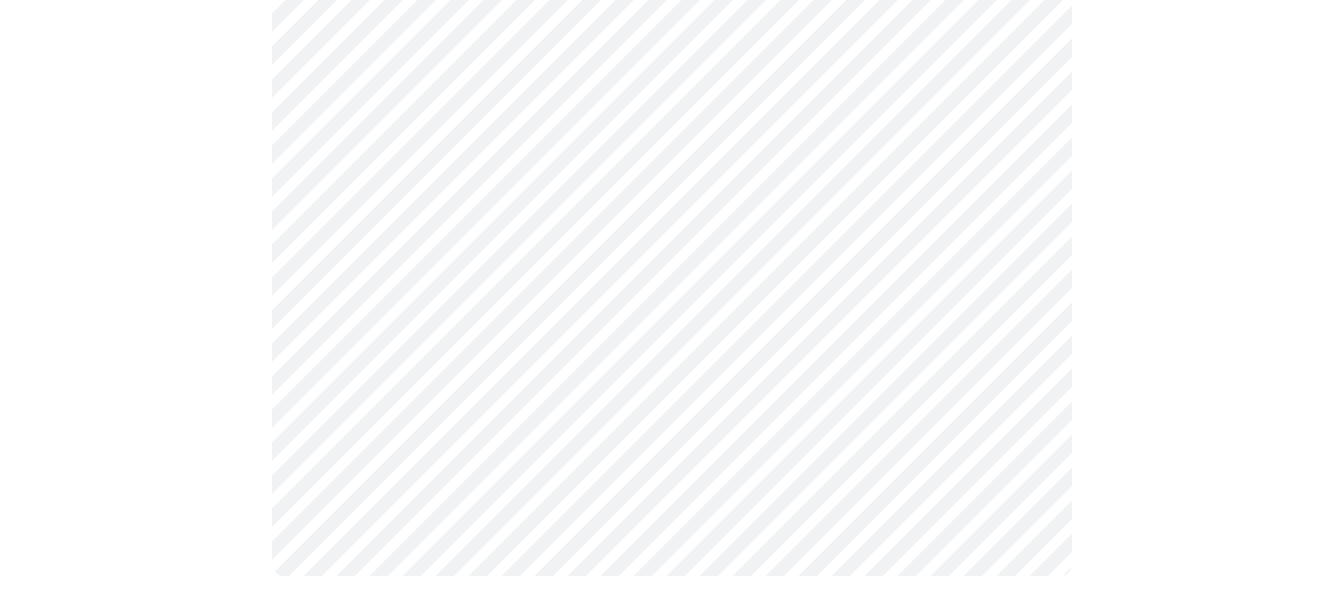 scroll, scrollTop: 0, scrollLeft: 0, axis: both 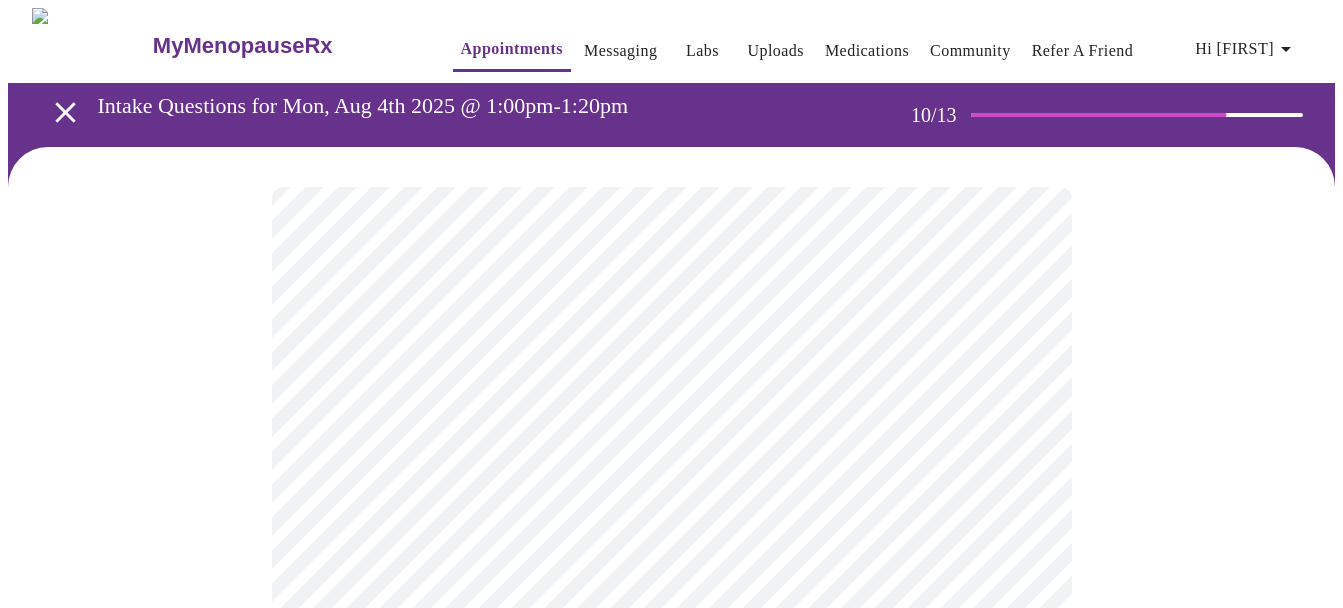 click at bounding box center (671, 1369) 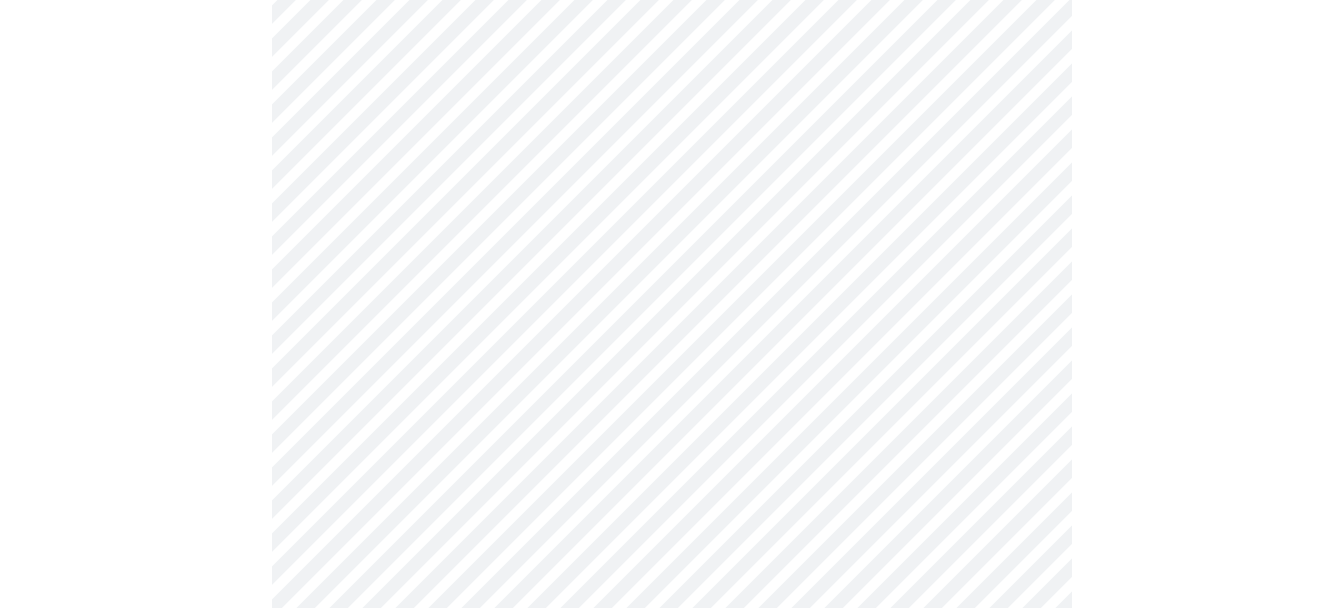 scroll, scrollTop: 1700, scrollLeft: 0, axis: vertical 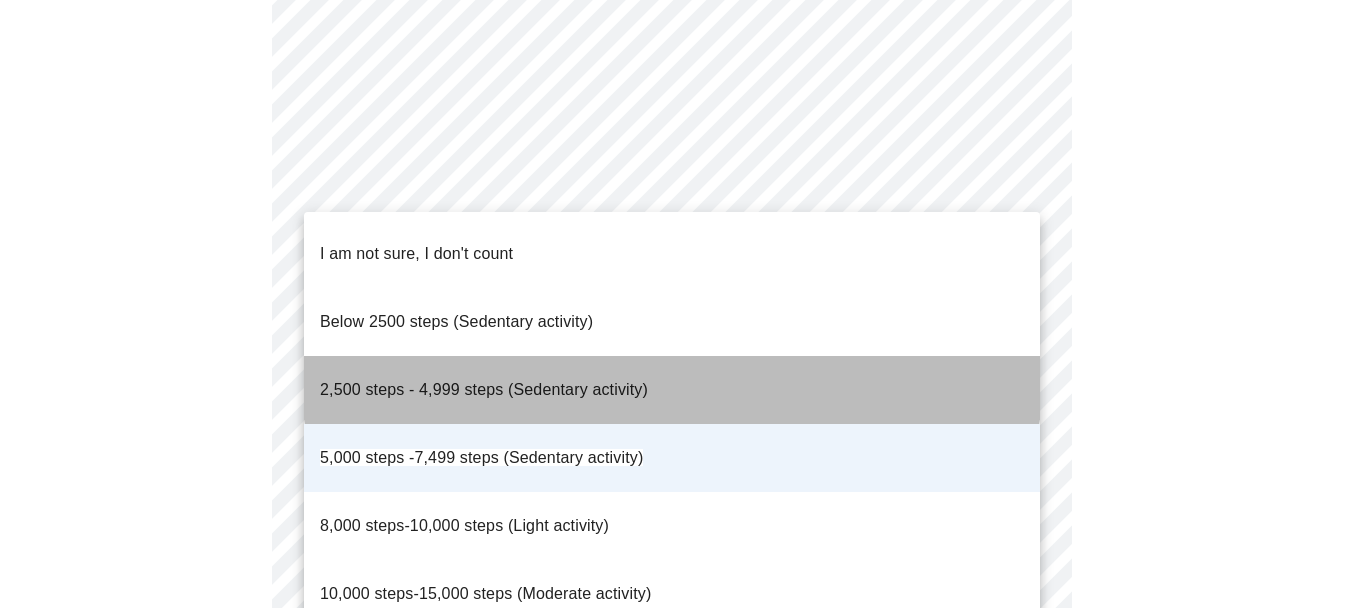 click on "2,500 steps - 4,999 steps (Sedentary activity)" at bounding box center (672, 390) 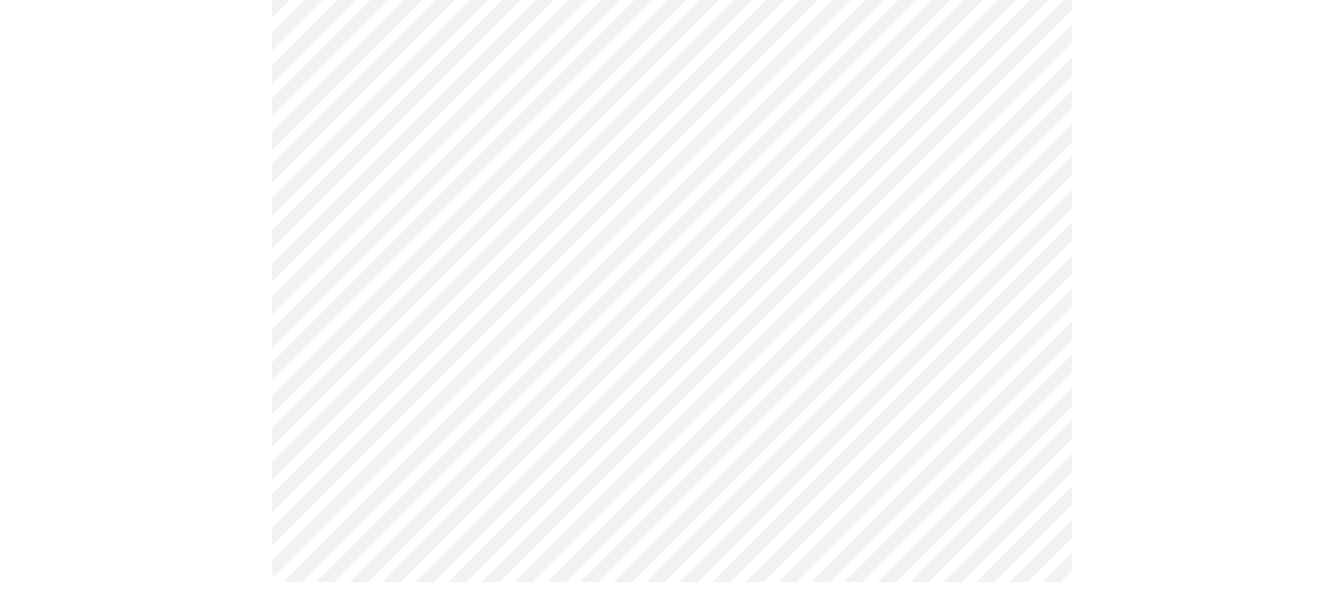 scroll, scrollTop: 1976, scrollLeft: 0, axis: vertical 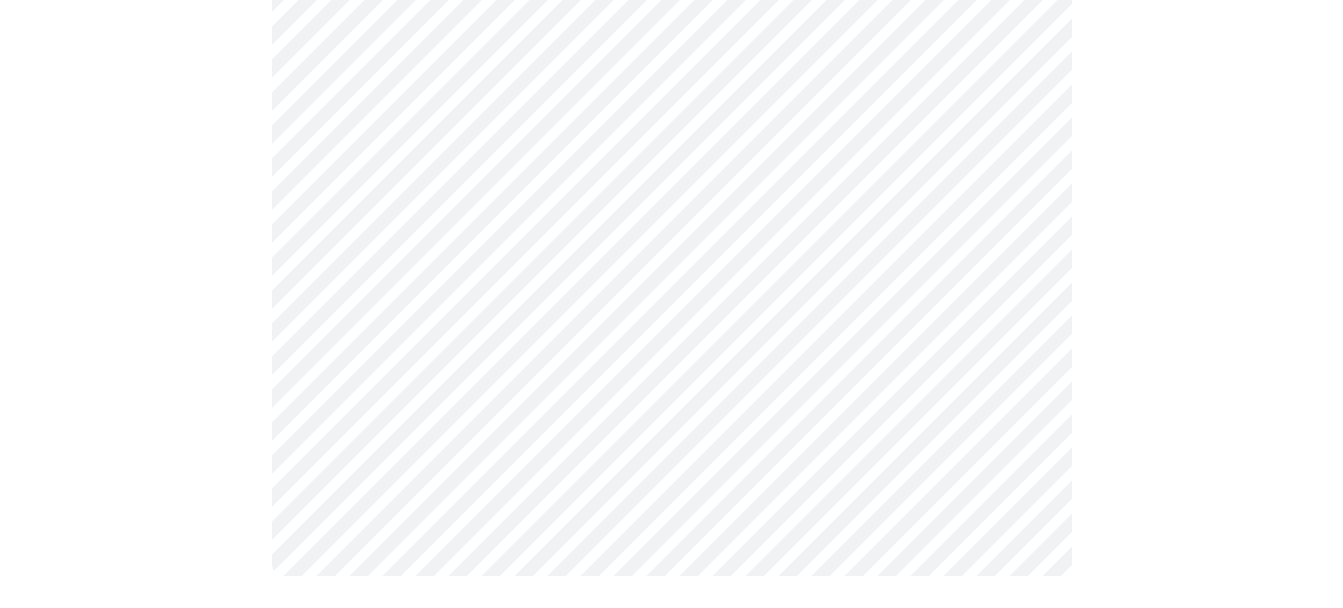 click on "MyMenopauseRx Appointments Messaging Labs Uploads Medications Community Refer a Friend Hi [FIRST]   Intake Questions for Mon, Aug 4th 2025 @ 1:00pm-1:20pm 10  /  13 Settings Billing Invoices Log out" at bounding box center (671, -676) 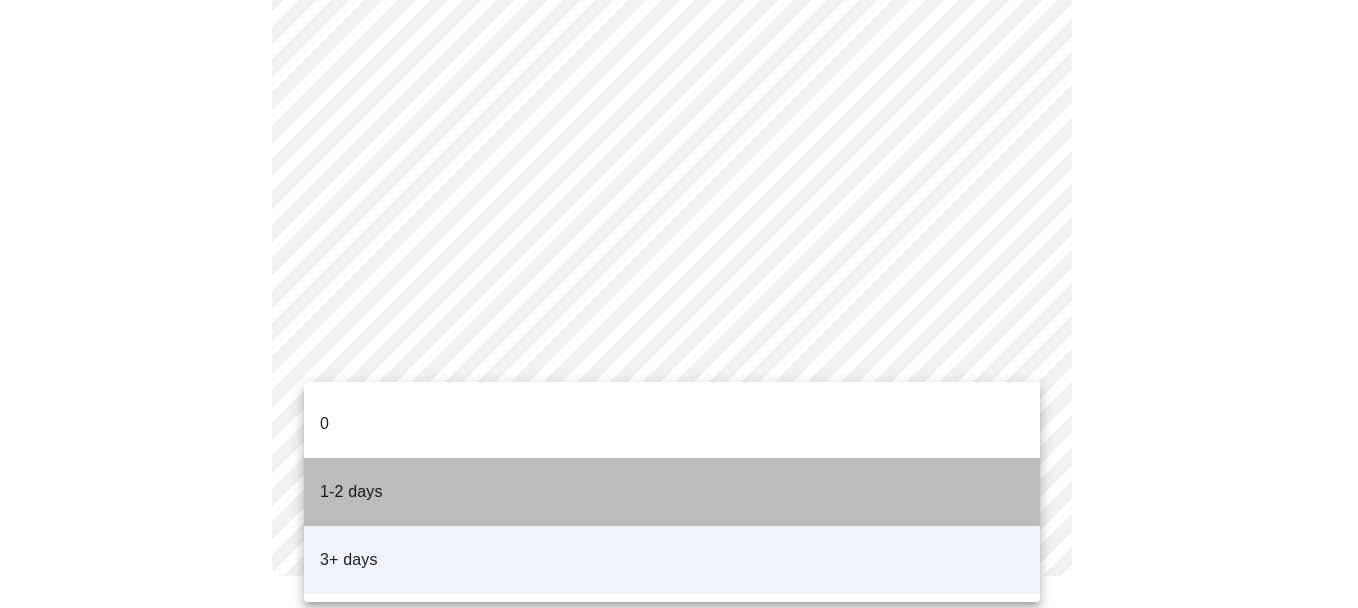 click on "1-2 days" at bounding box center (672, 492) 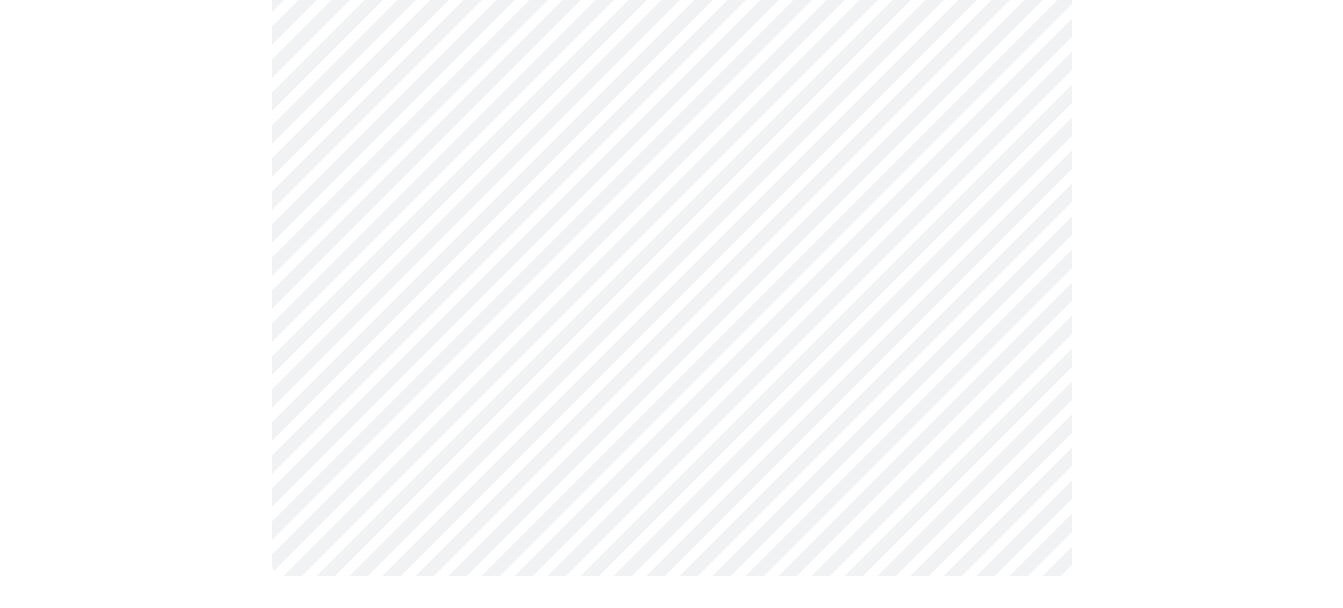 scroll, scrollTop: 0, scrollLeft: 0, axis: both 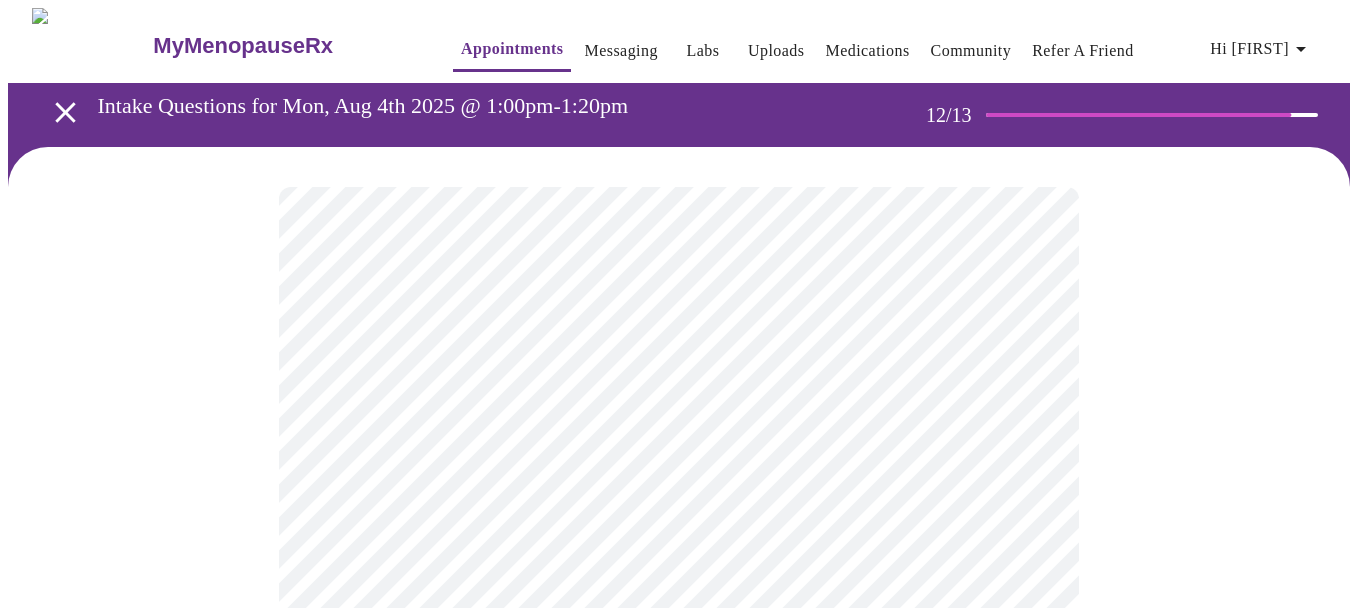 click on "MyMenopauseRx Appointments Messaging Labs Uploads Medications Community Refer a Friend Hi [FIRST]   Intake Questions for Mon, Aug 4th 2025 @ 1:00pm-1:20pm 12  /  13 Settings Billing Invoices Log out" at bounding box center [679, 348] 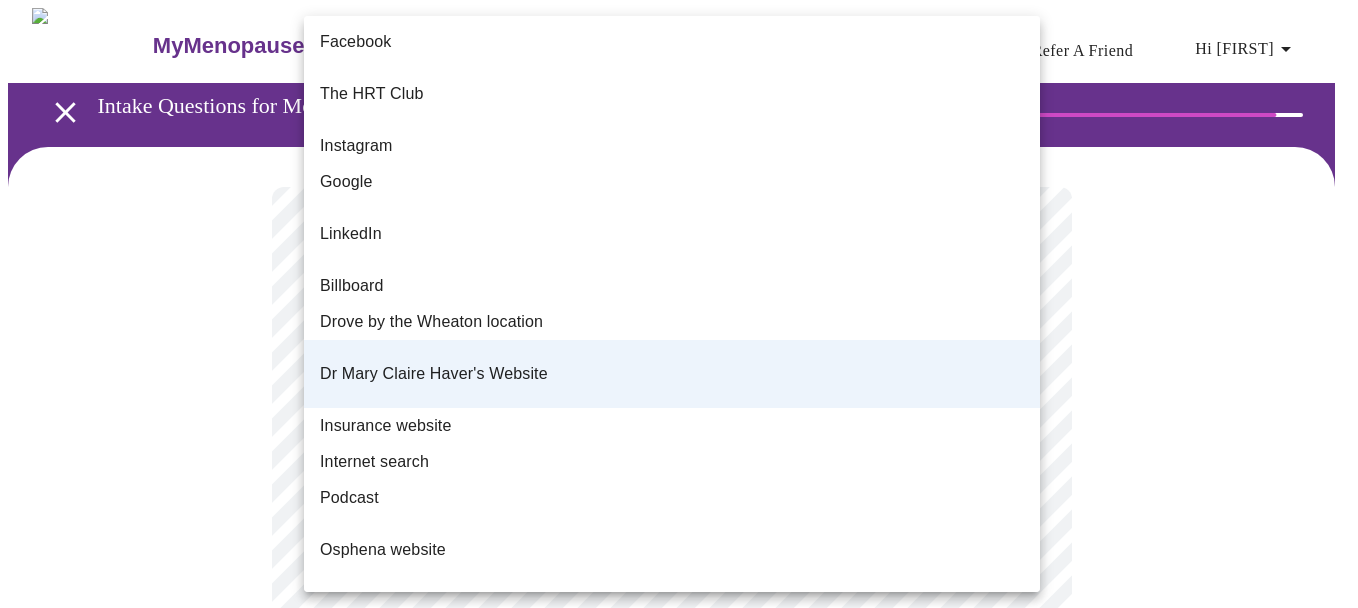 click on "Dr Mary Claire Haver's Website" at bounding box center (672, 374) 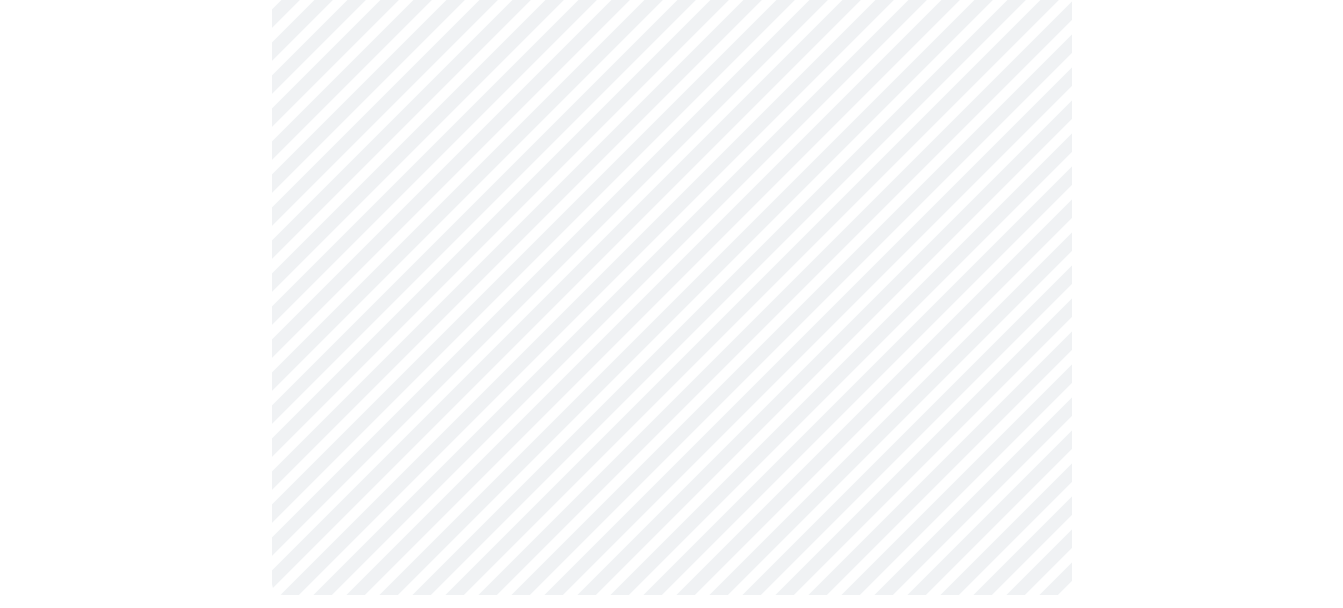 scroll, scrollTop: 1154, scrollLeft: 0, axis: vertical 